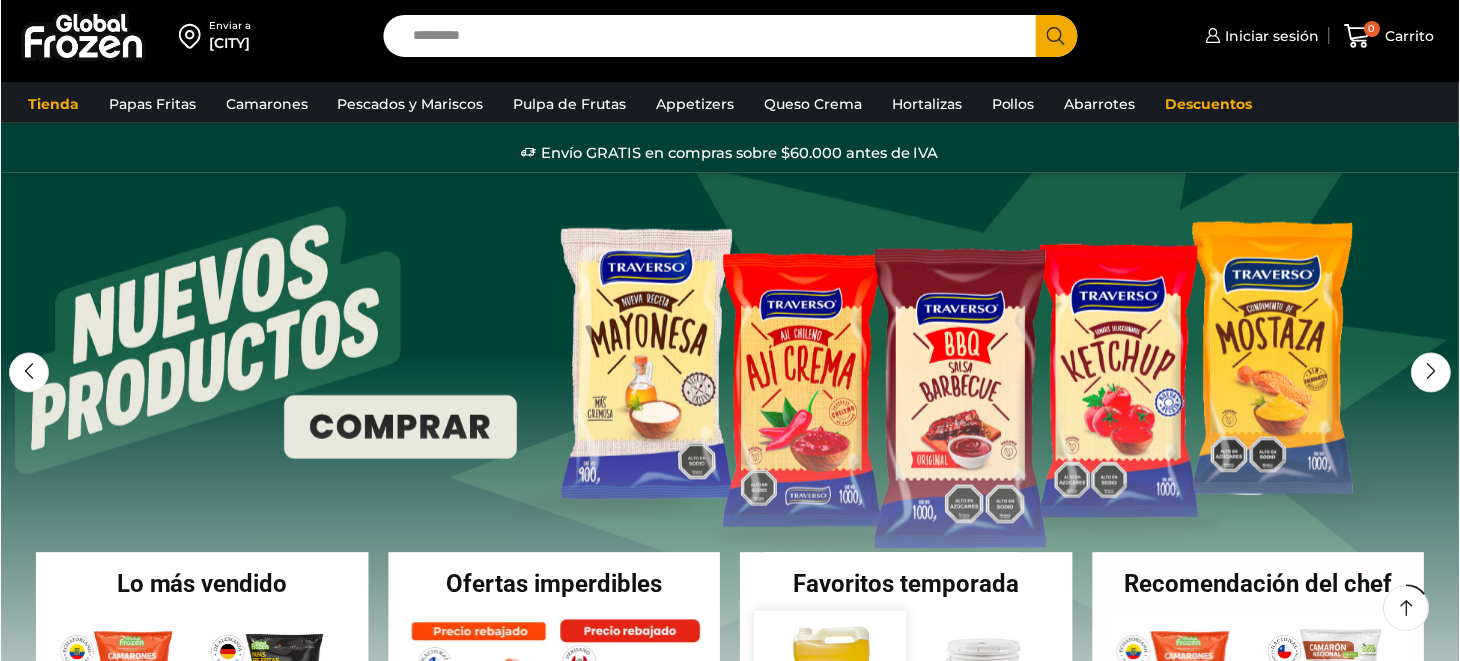 scroll, scrollTop: 466, scrollLeft: 0, axis: vertical 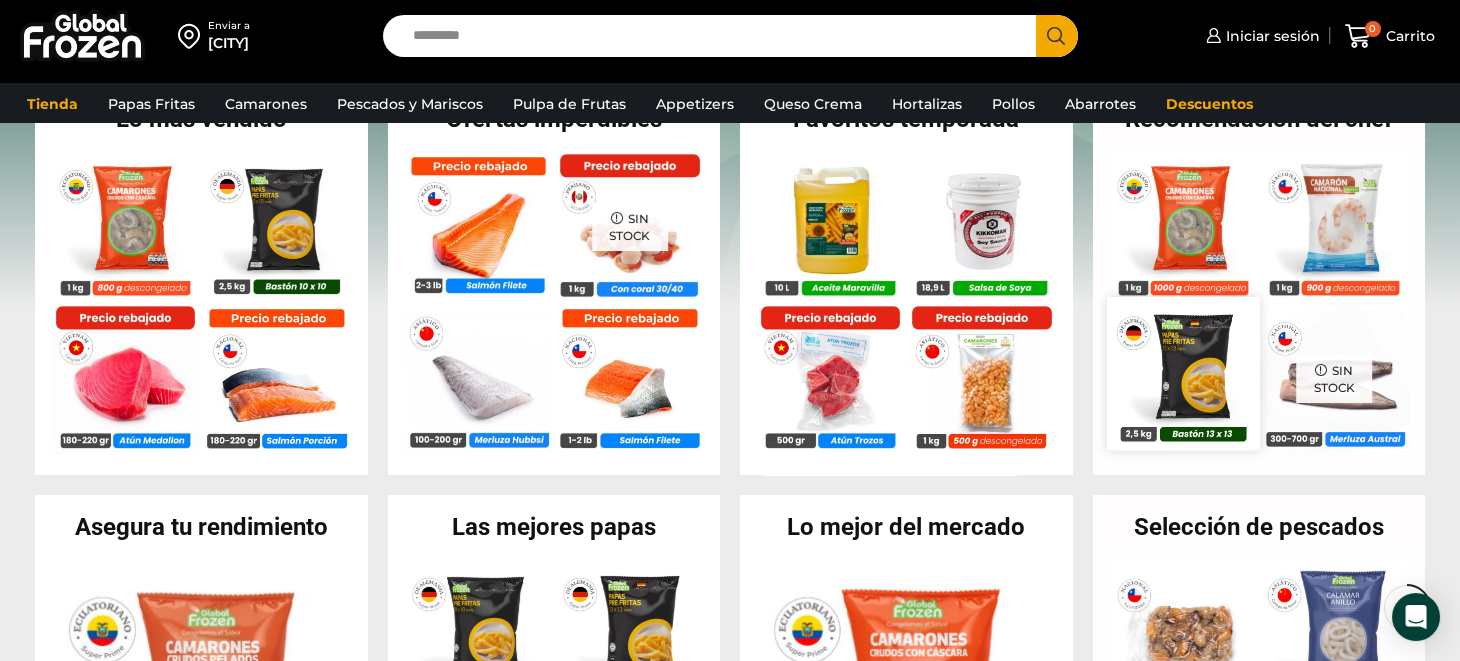 click at bounding box center (1183, 373) 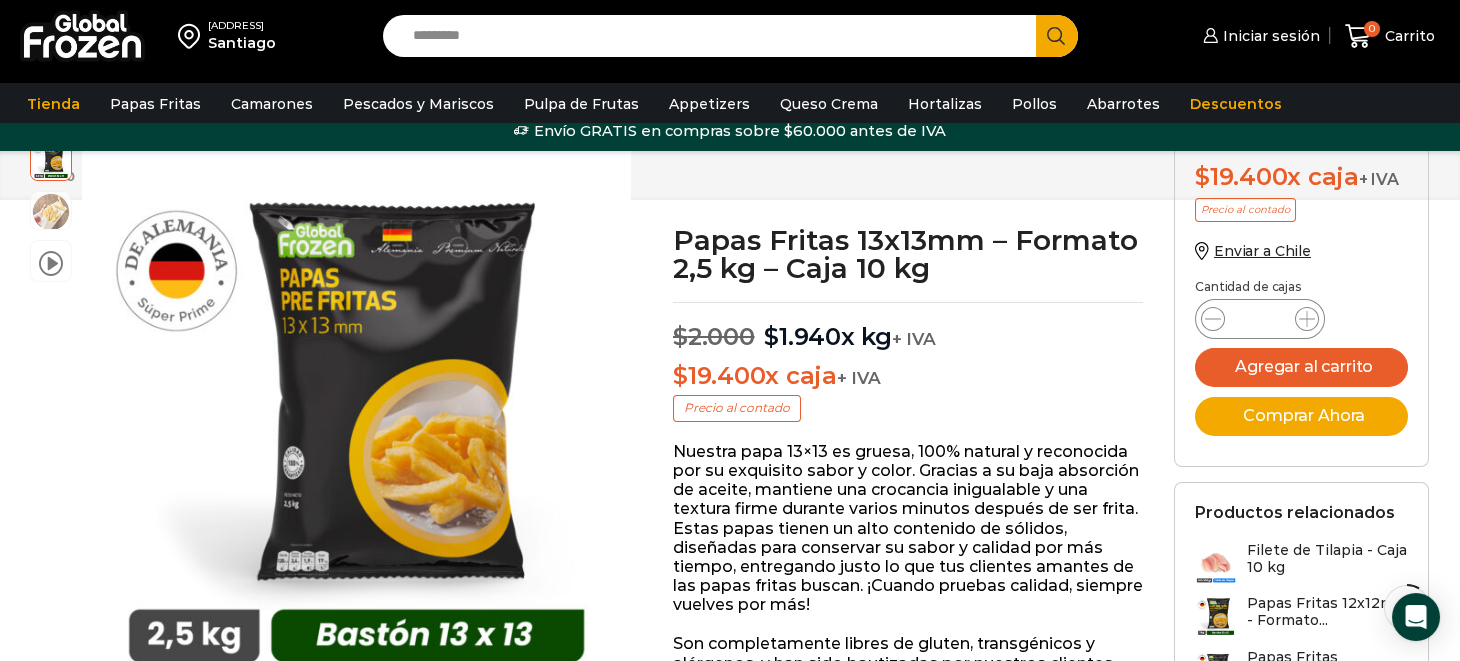 scroll, scrollTop: 0, scrollLeft: 0, axis: both 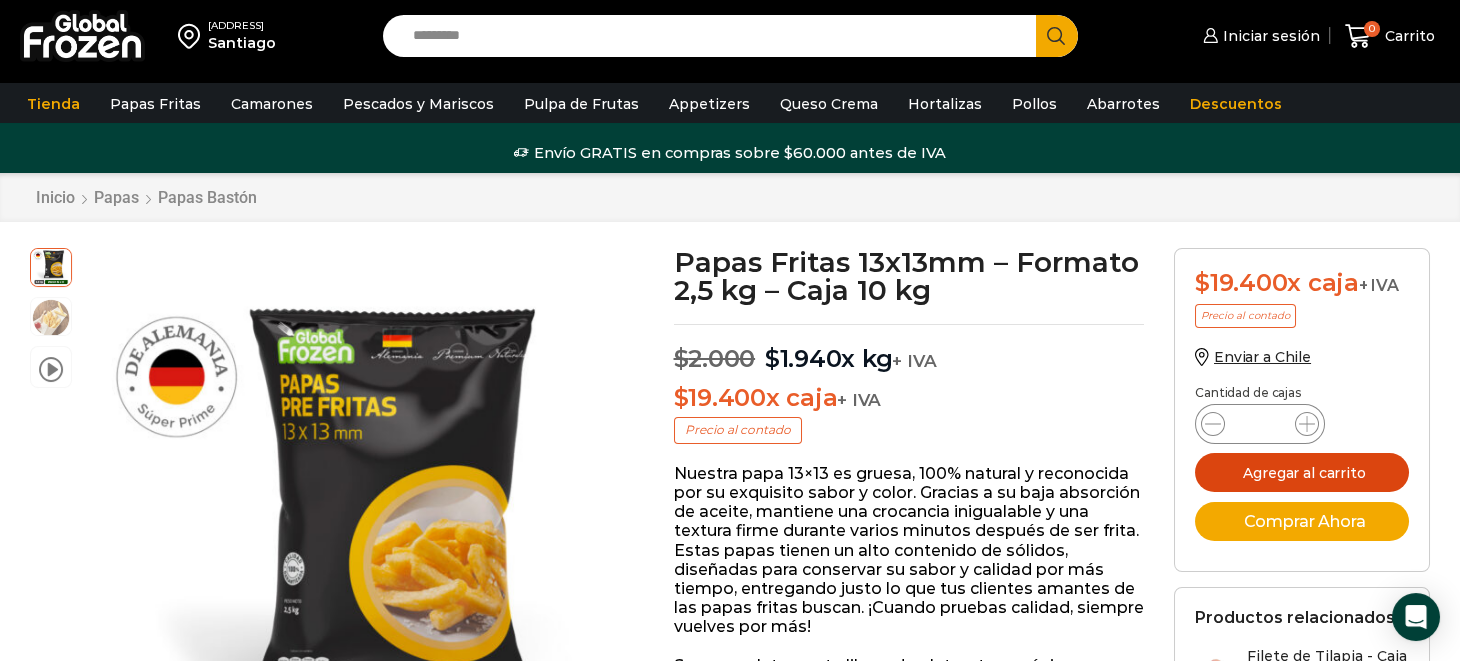 click on "Agregar al carrito" at bounding box center (1302, 472) 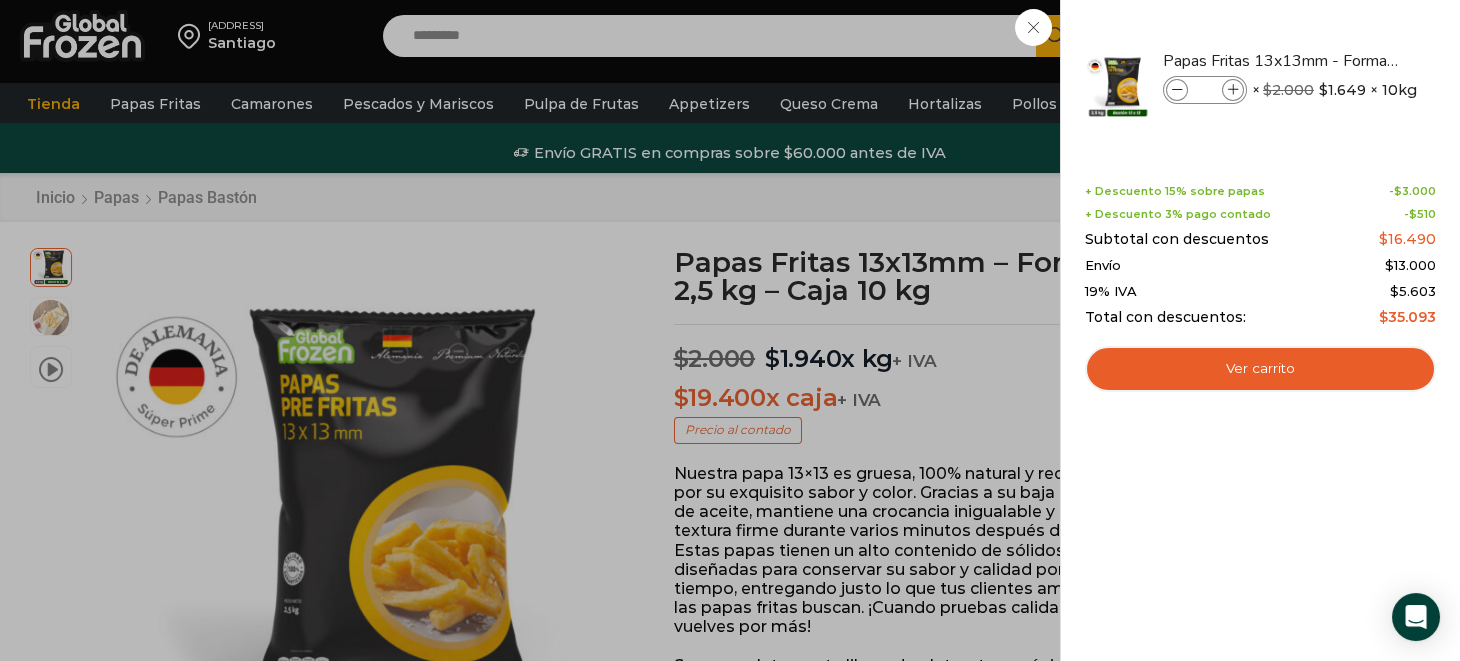 click on "1
Carrito
1
1
Shopping Cart
*" at bounding box center (1390, 36) 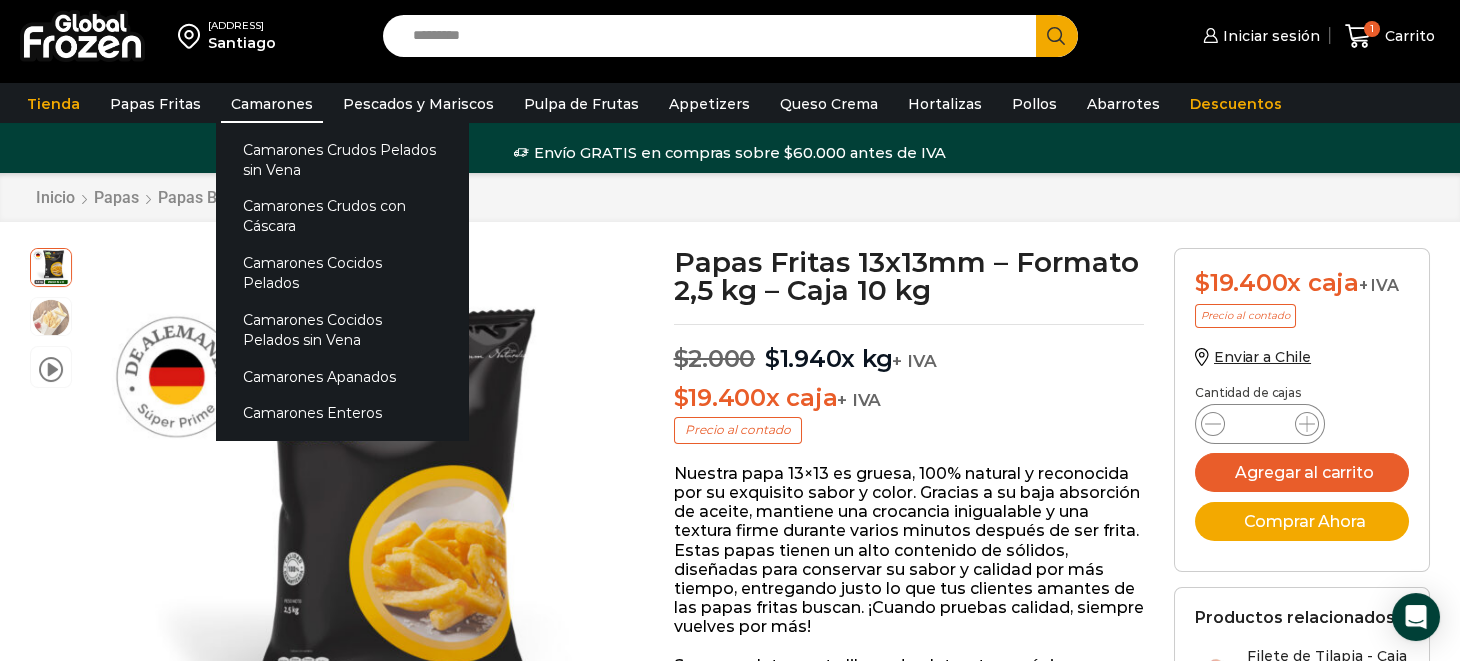 click on "Camarones" at bounding box center [272, 104] 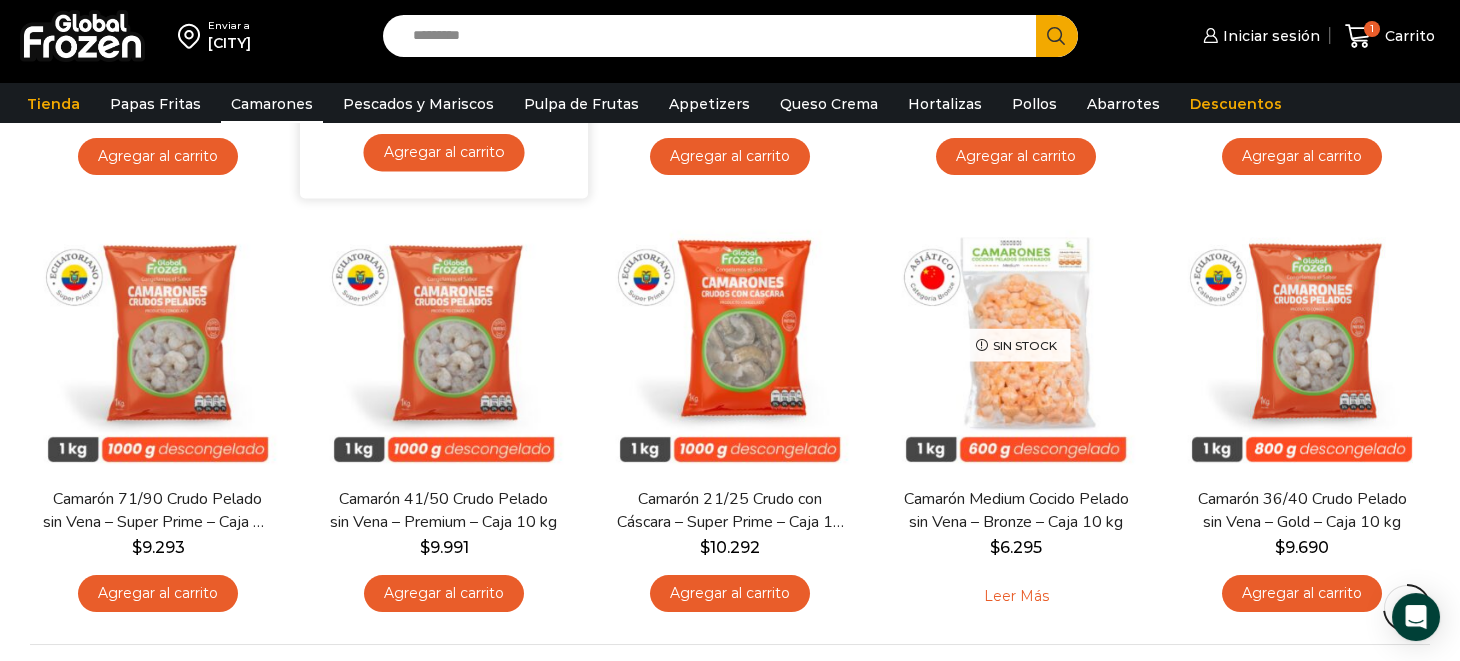 scroll, scrollTop: 1633, scrollLeft: 0, axis: vertical 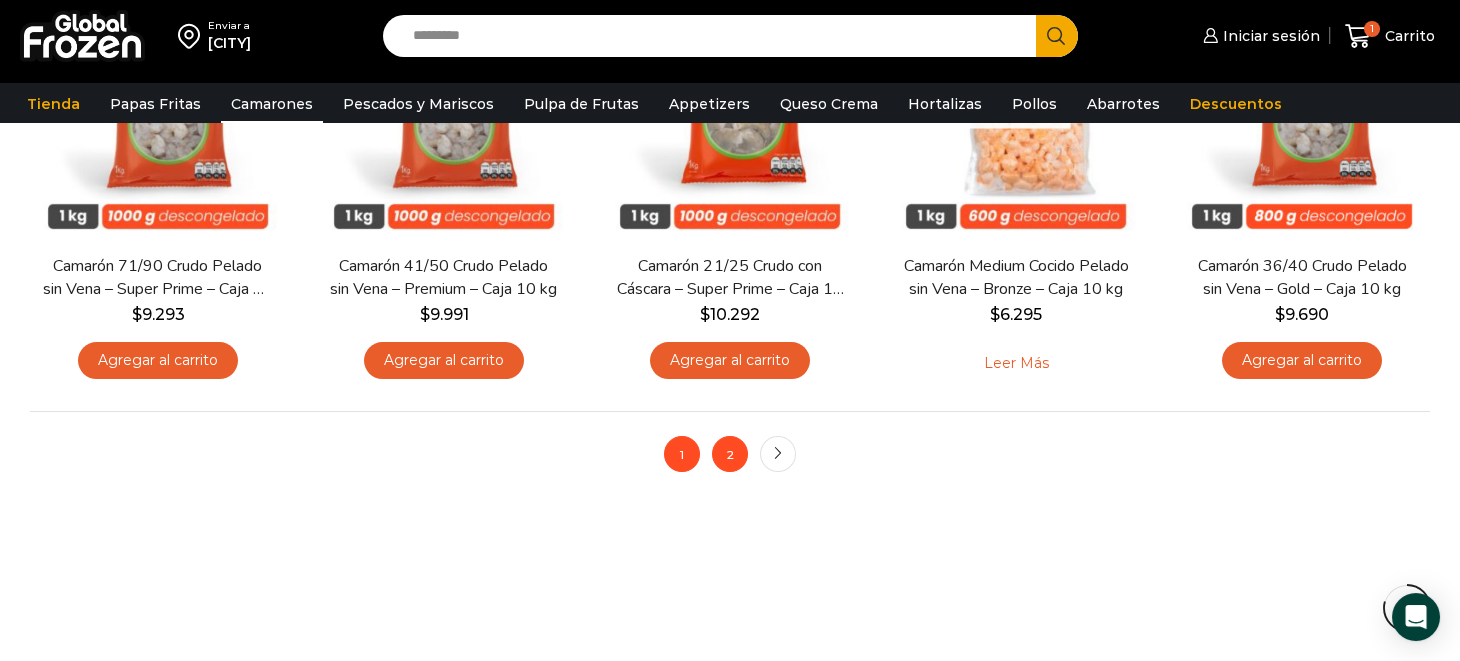 click on "2" at bounding box center (730, 454) 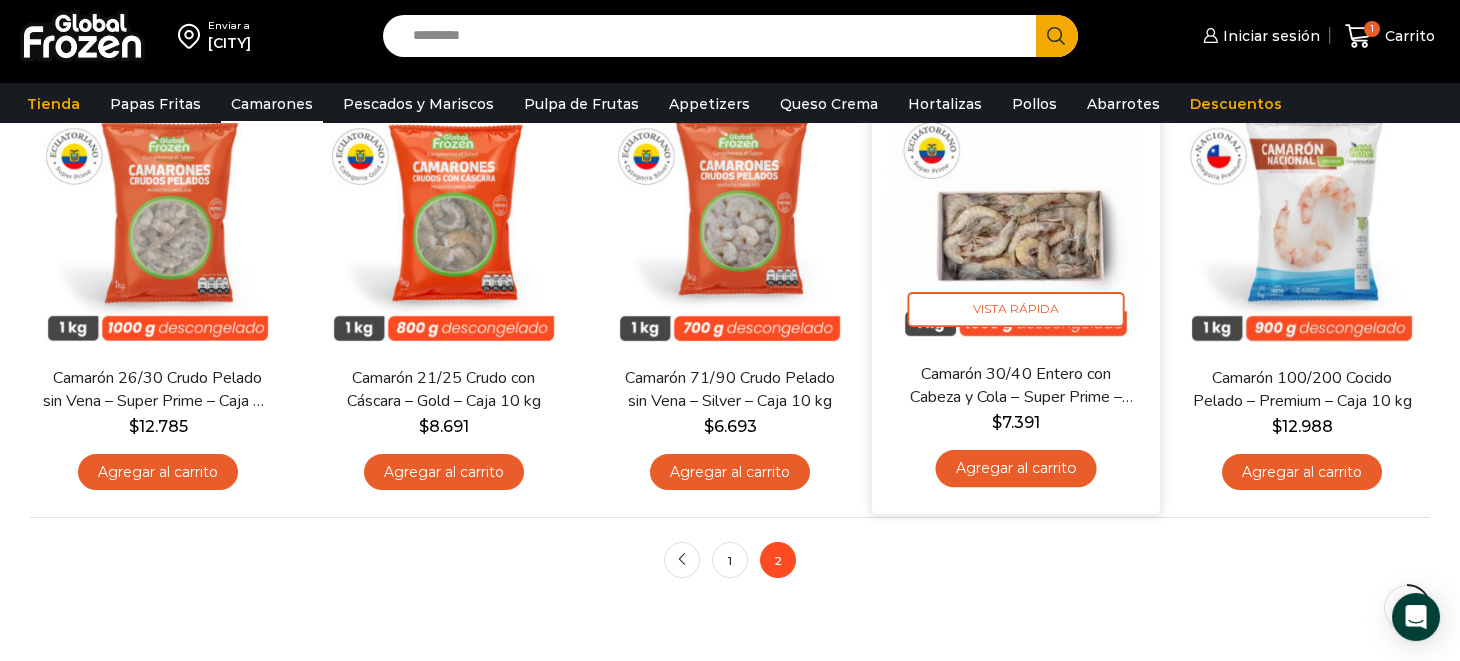 scroll, scrollTop: 233, scrollLeft: 0, axis: vertical 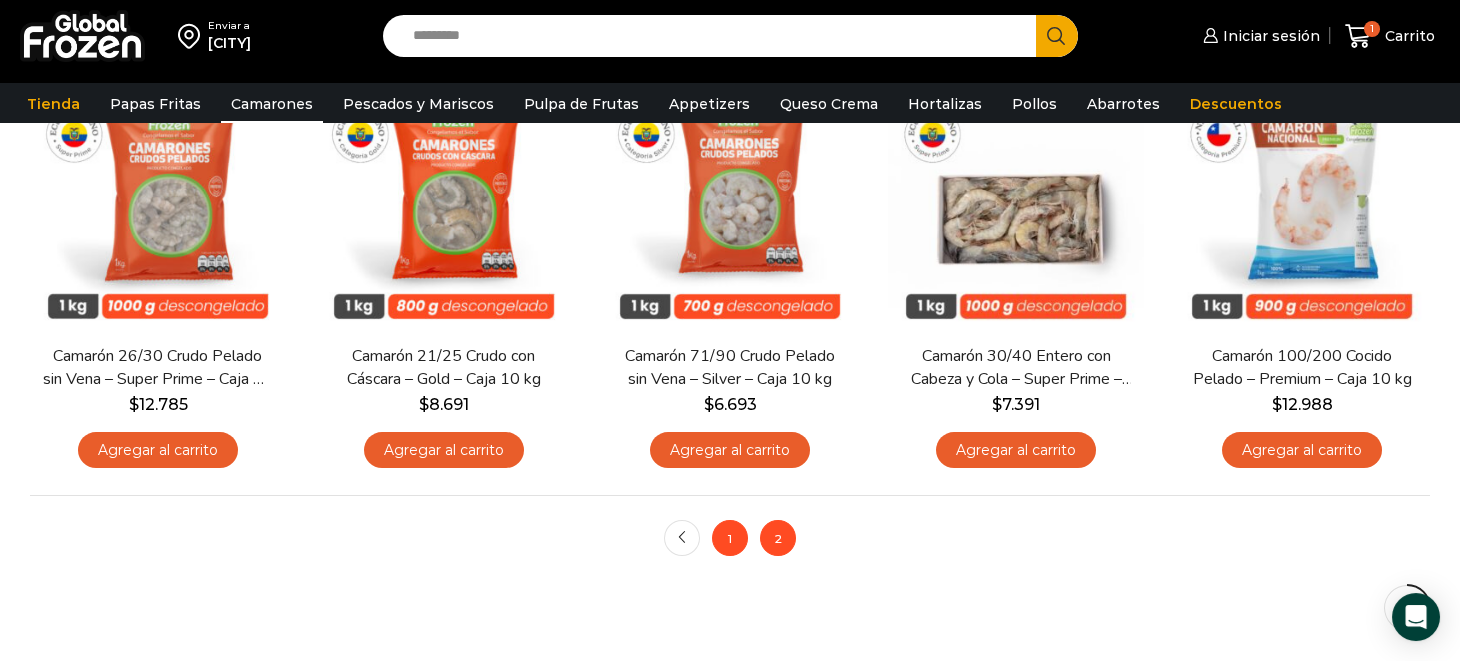 click on "1" at bounding box center (682, 538) 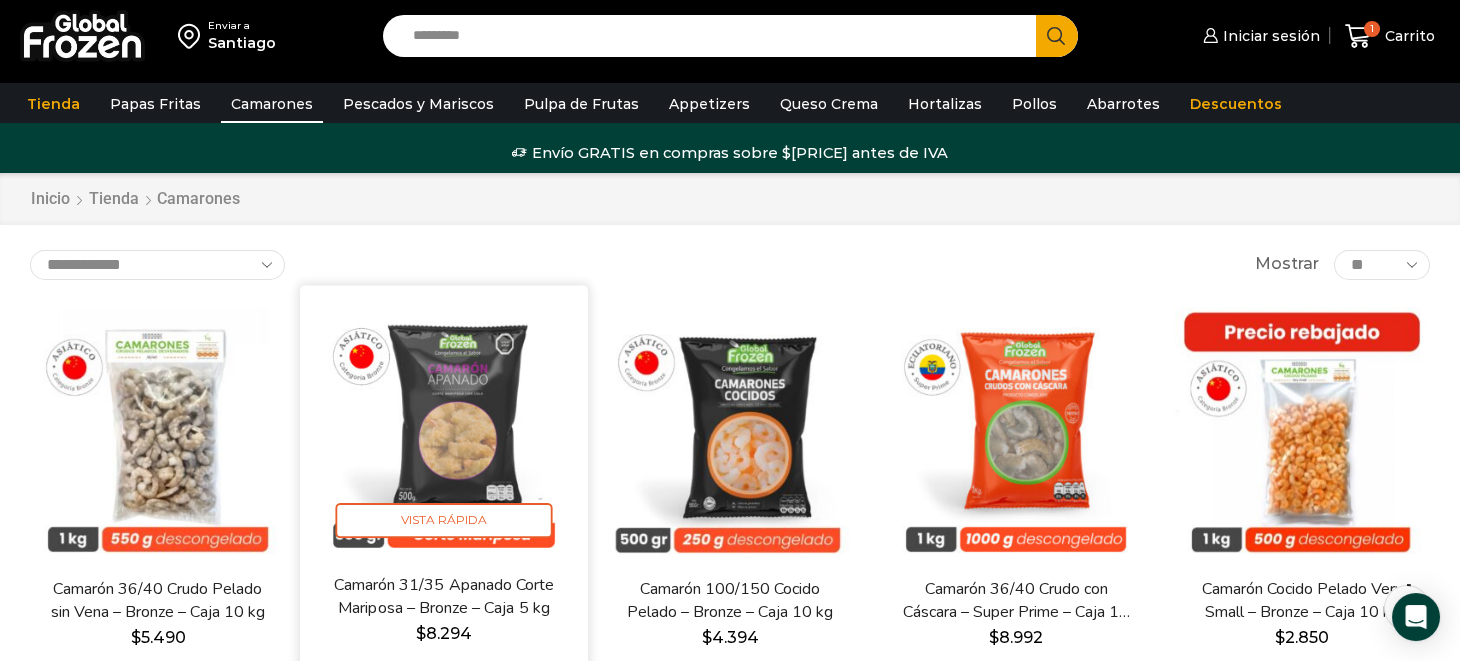 scroll, scrollTop: 466, scrollLeft: 0, axis: vertical 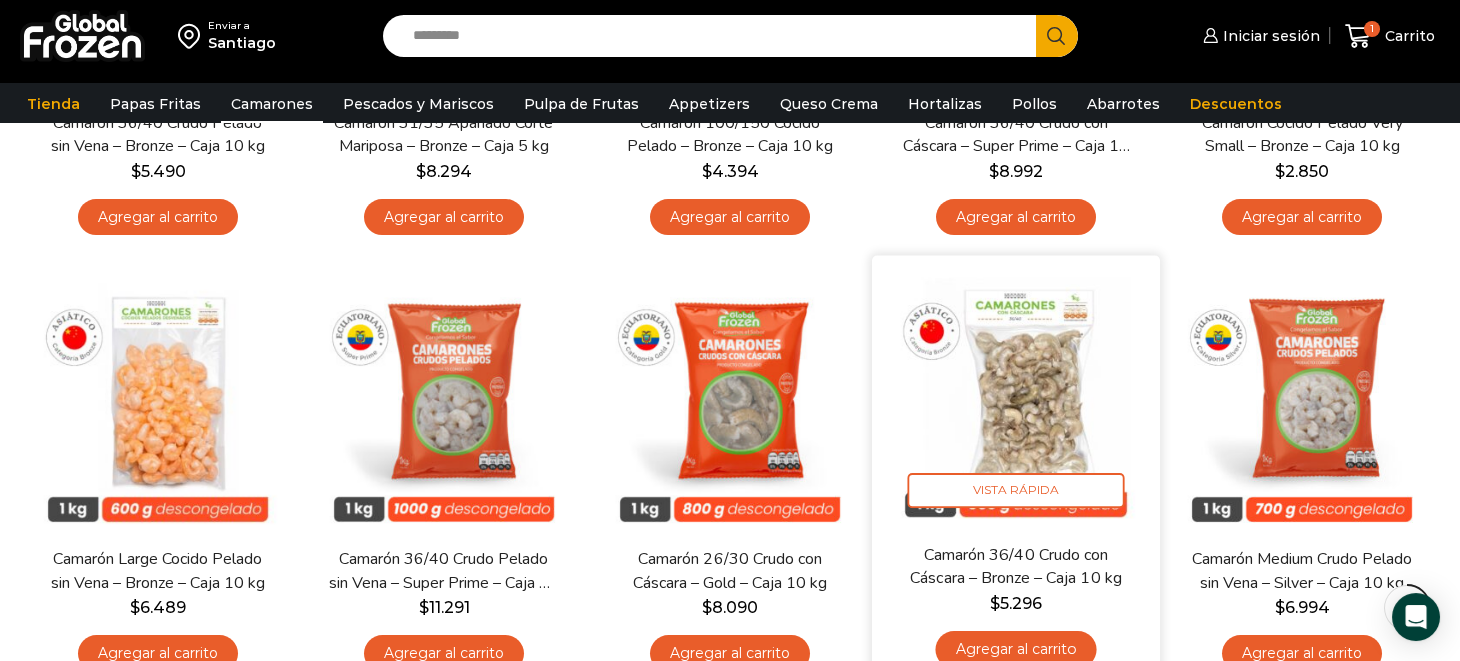 click at bounding box center [1016, 400] 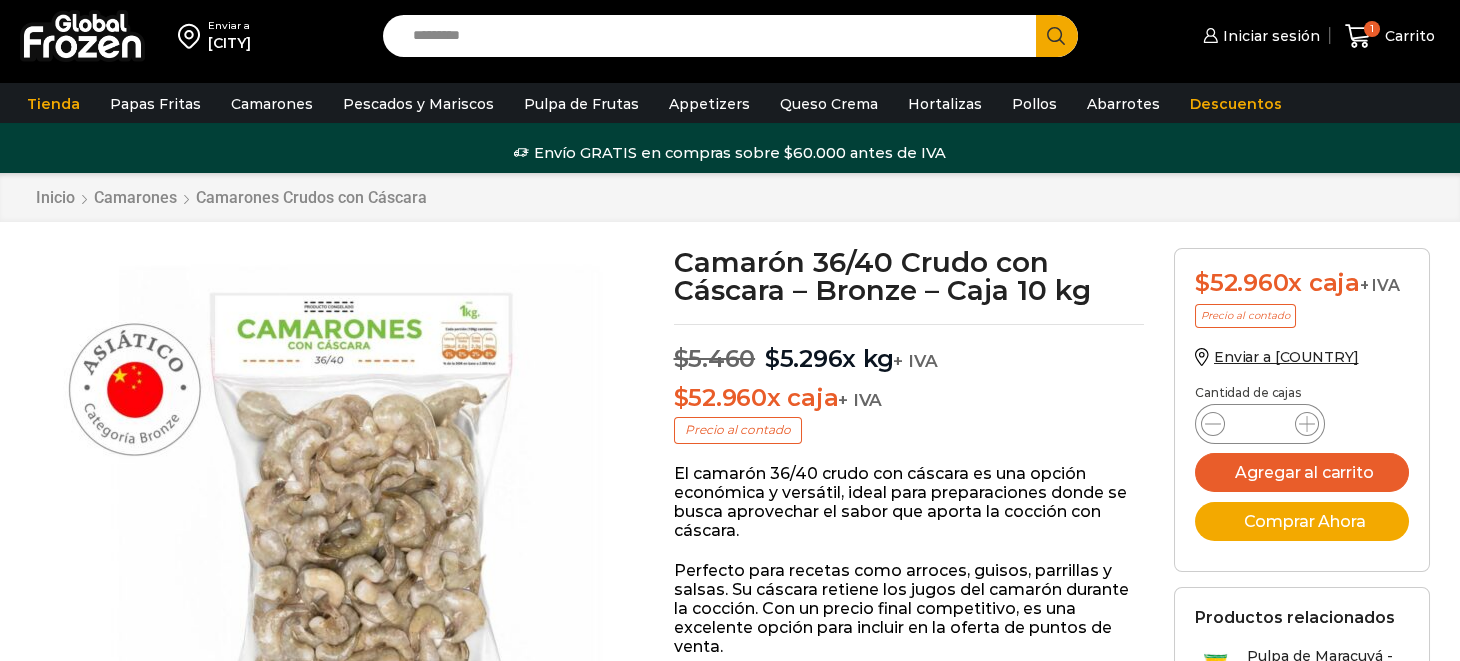scroll, scrollTop: 0, scrollLeft: 0, axis: both 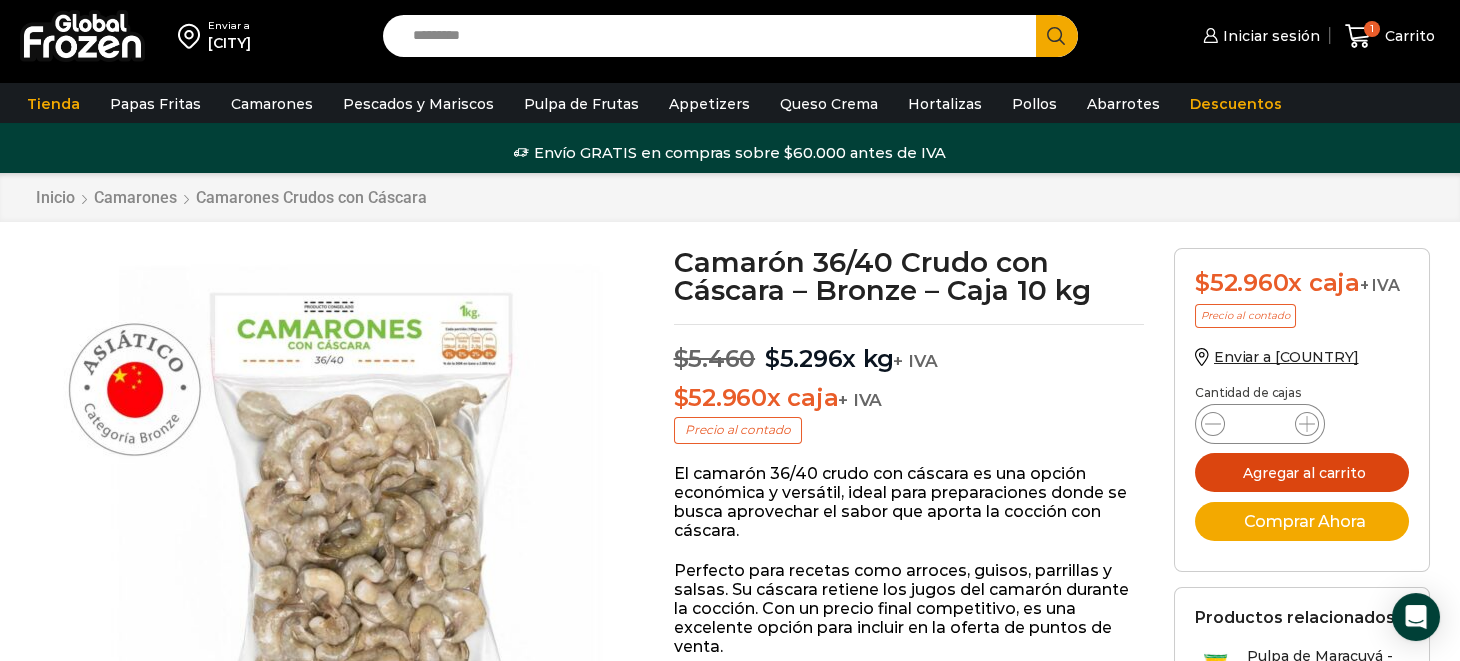 click on "Agregar al carrito" at bounding box center [1302, 472] 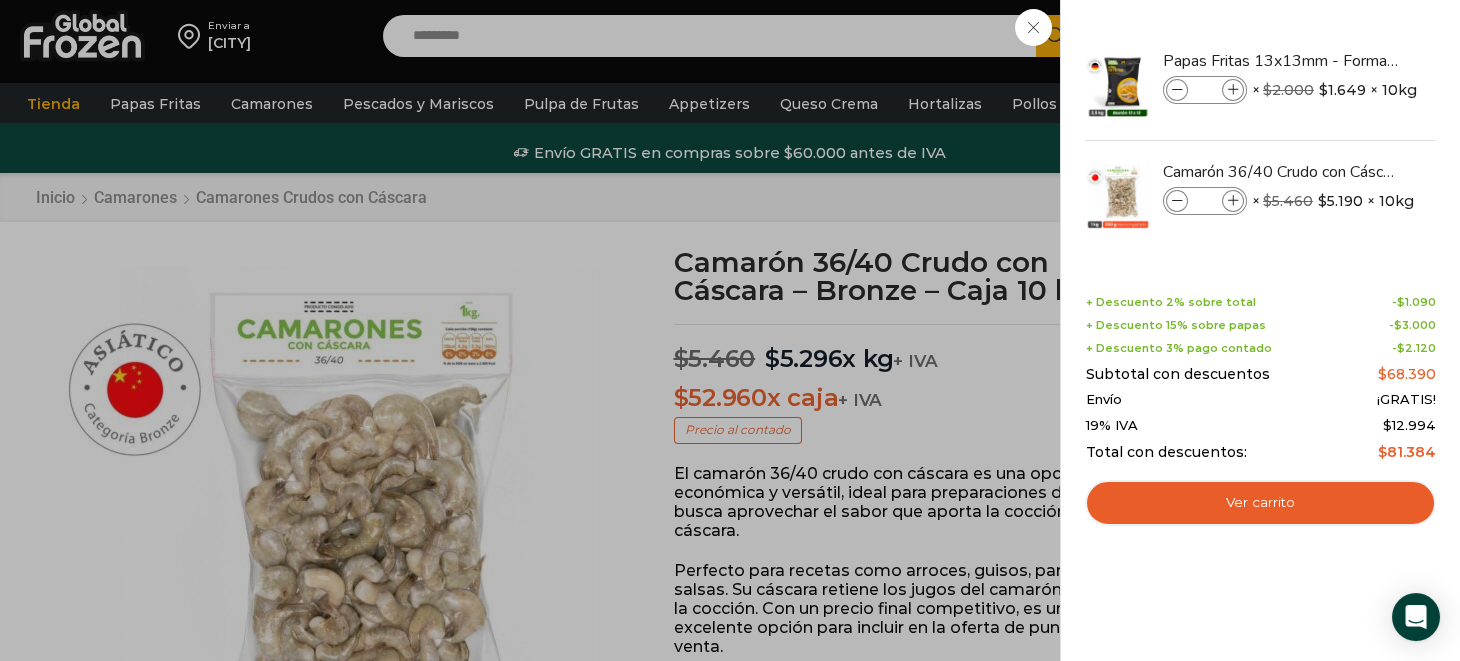 click on "2
Carrito
2
2
Shopping Cart
*" at bounding box center (1390, 36) 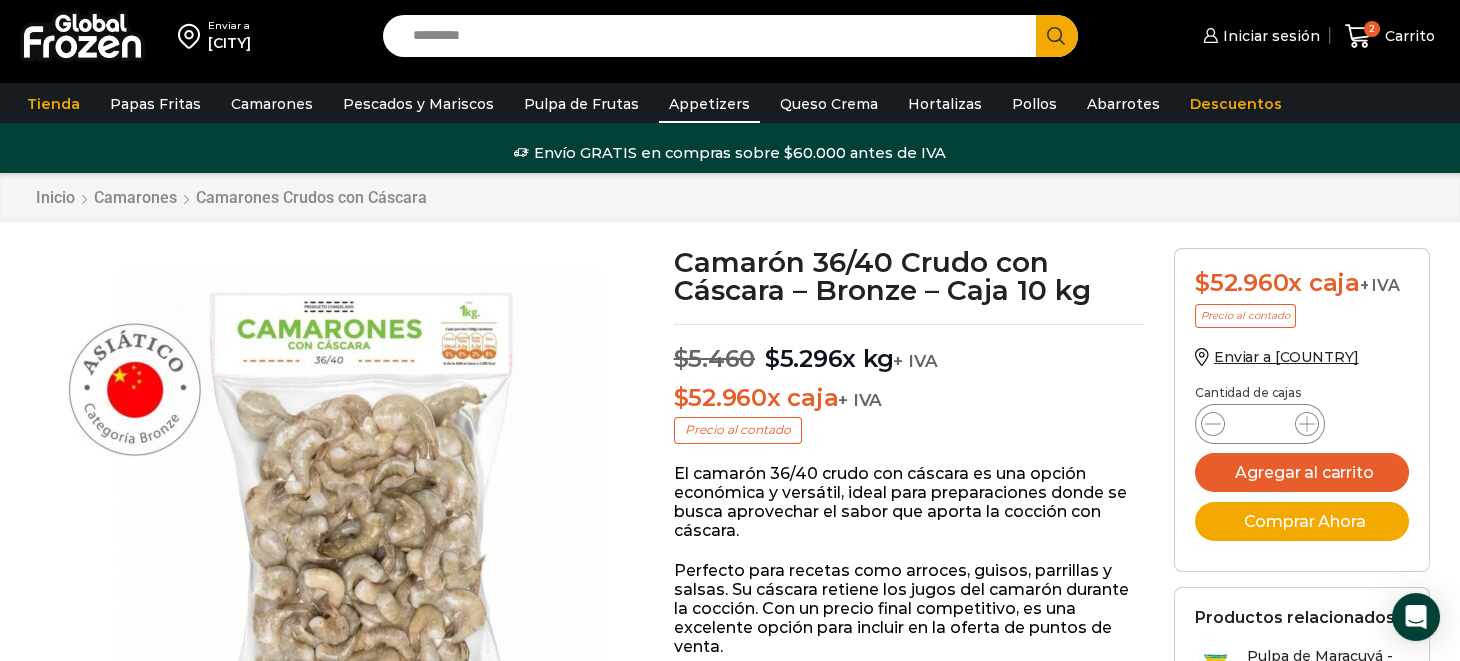 click on "Appetizers" at bounding box center [709, 104] 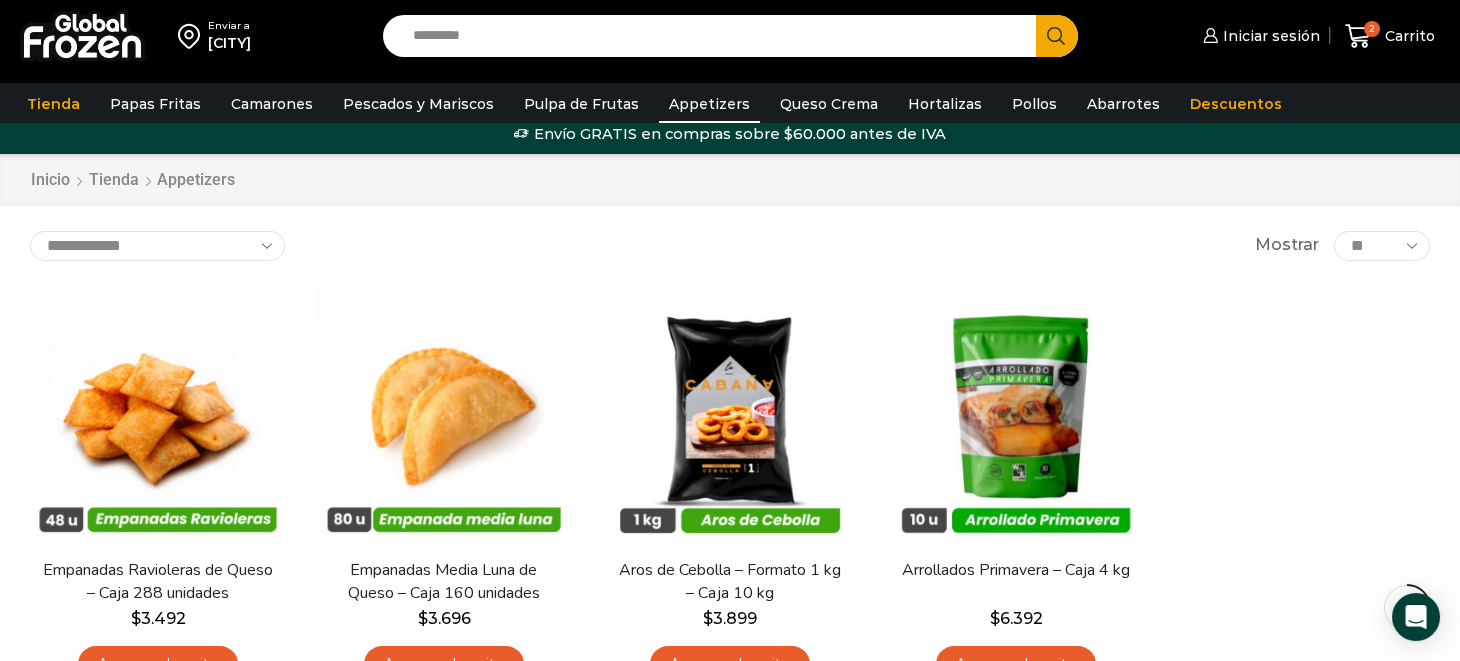 scroll, scrollTop: 0, scrollLeft: 0, axis: both 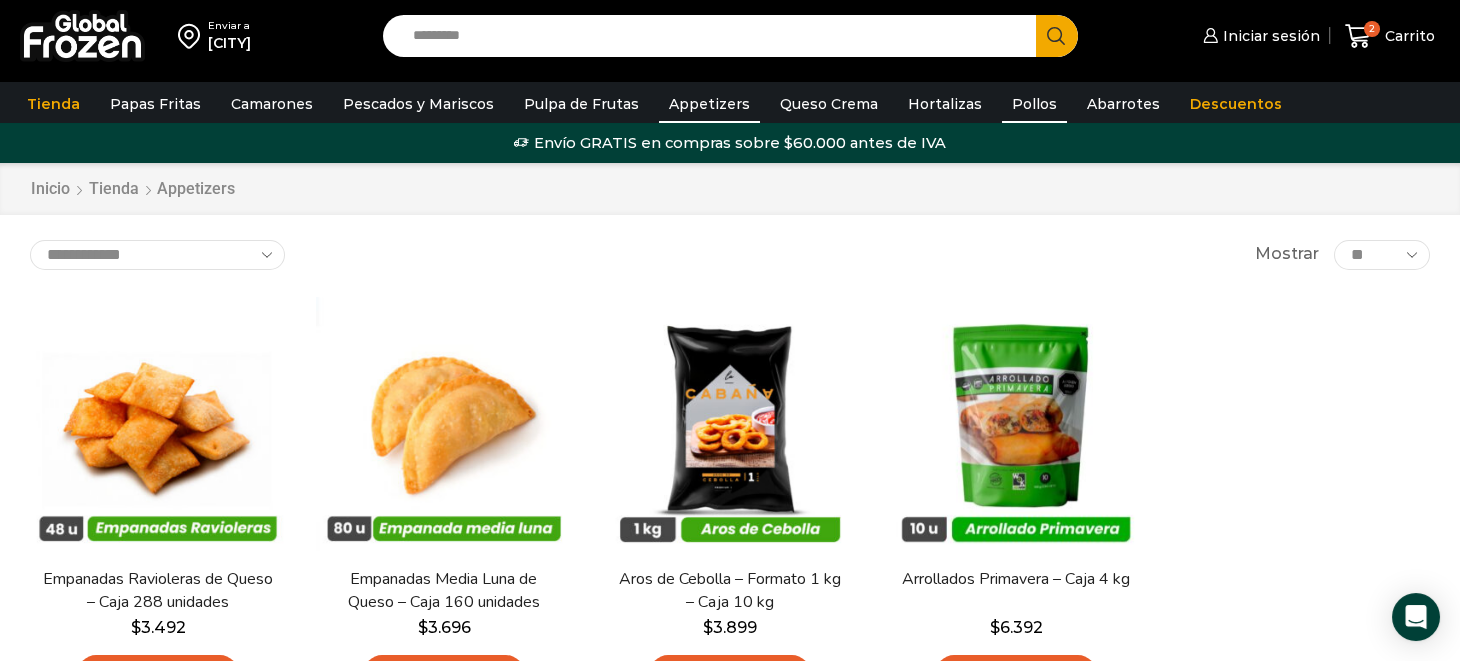click on "Pollos" at bounding box center (1034, 104) 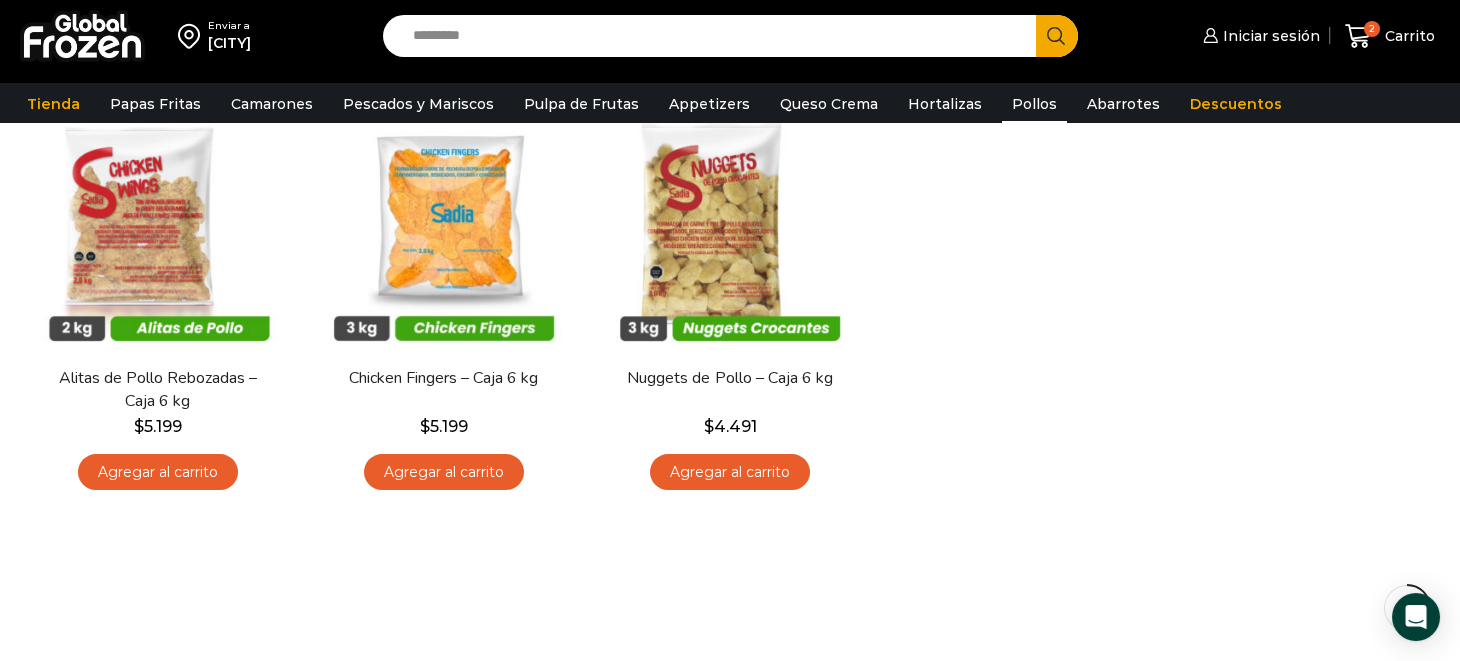 scroll, scrollTop: 233, scrollLeft: 0, axis: vertical 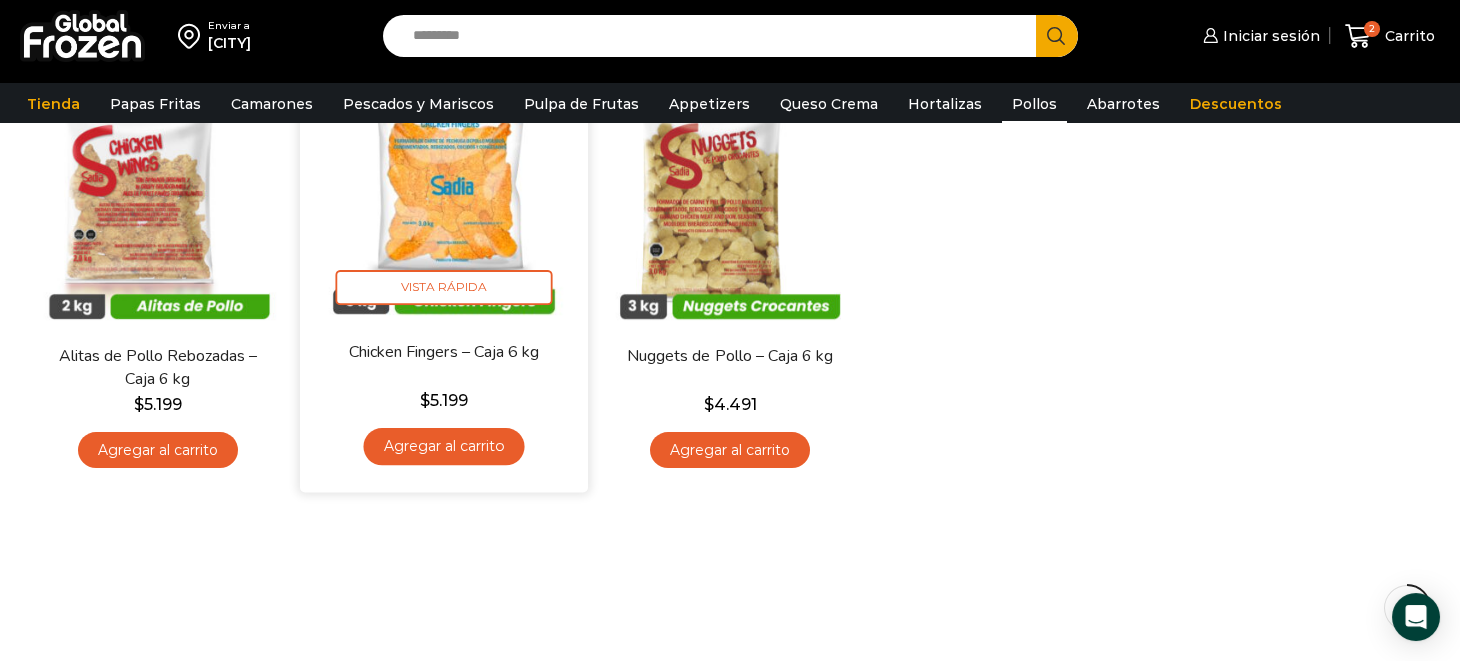 click on "Agregar al carrito" at bounding box center [443, 446] 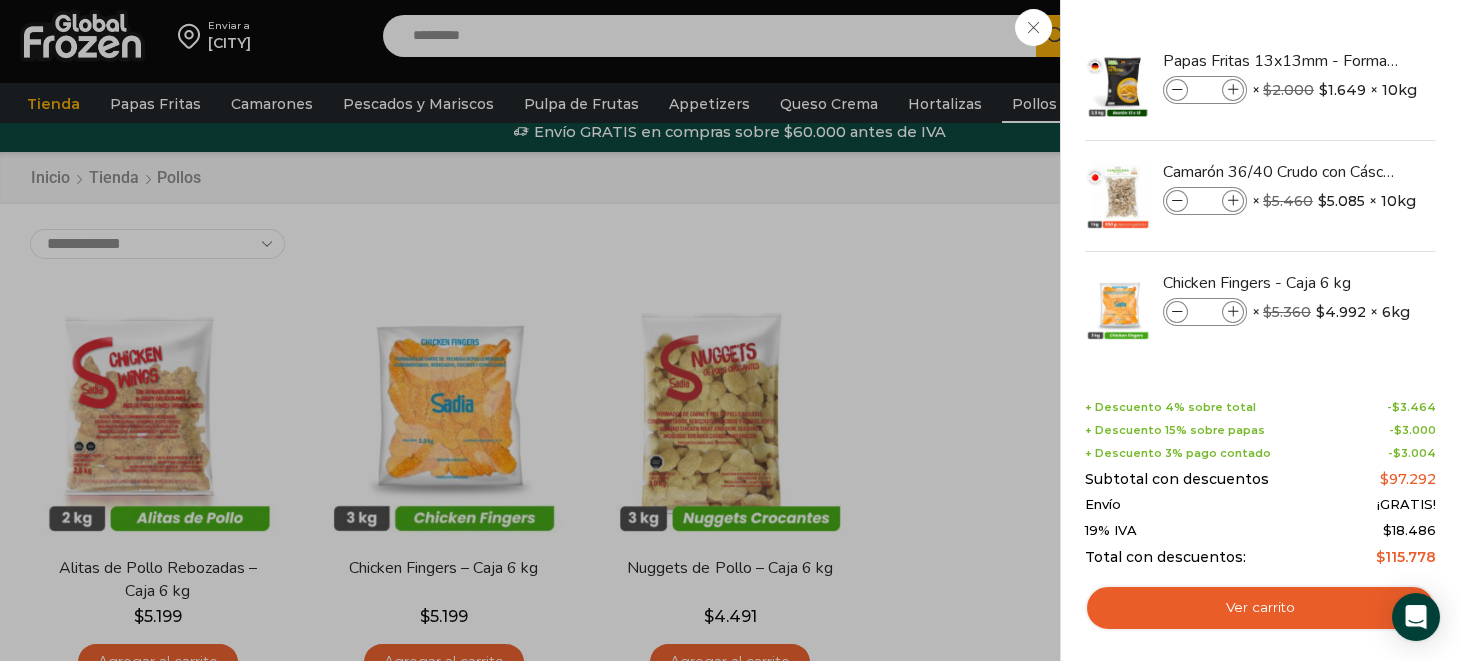 scroll, scrollTop: 0, scrollLeft: 0, axis: both 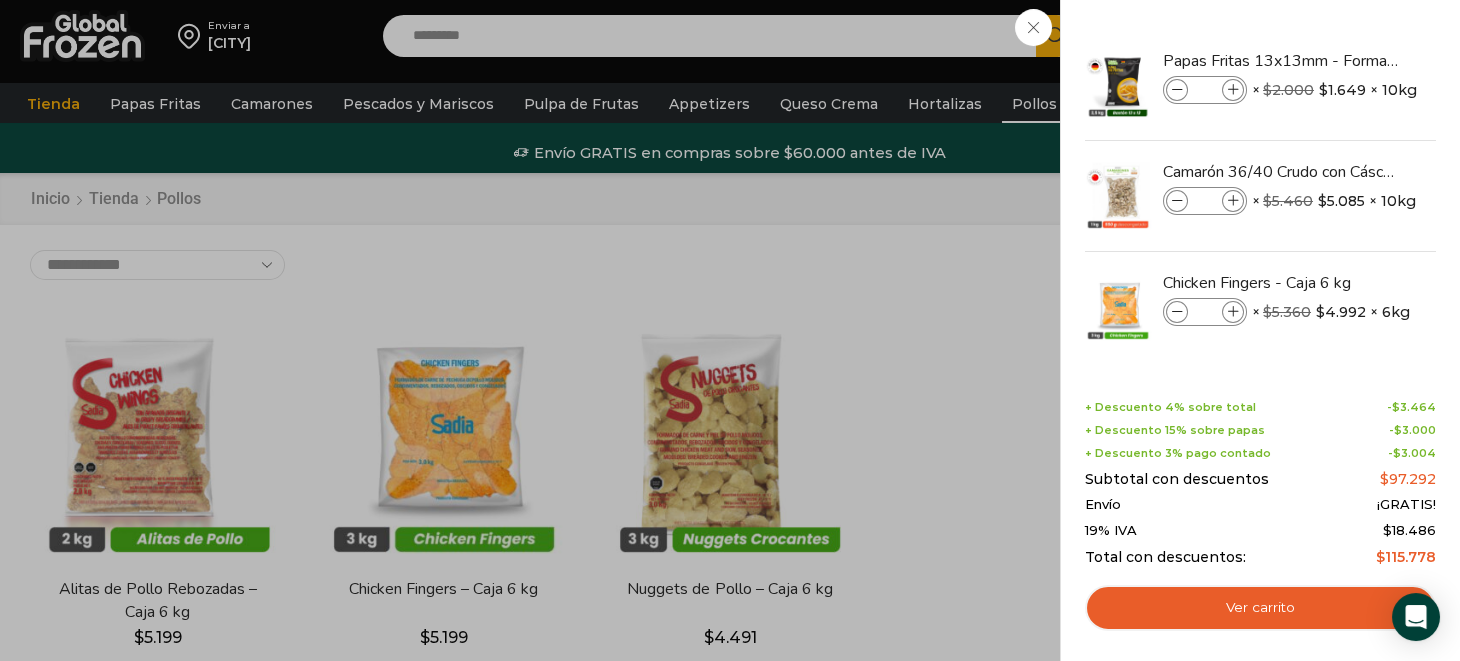 click on "3
Carrito
3
3
Shopping Cart
*" at bounding box center (1390, 36) 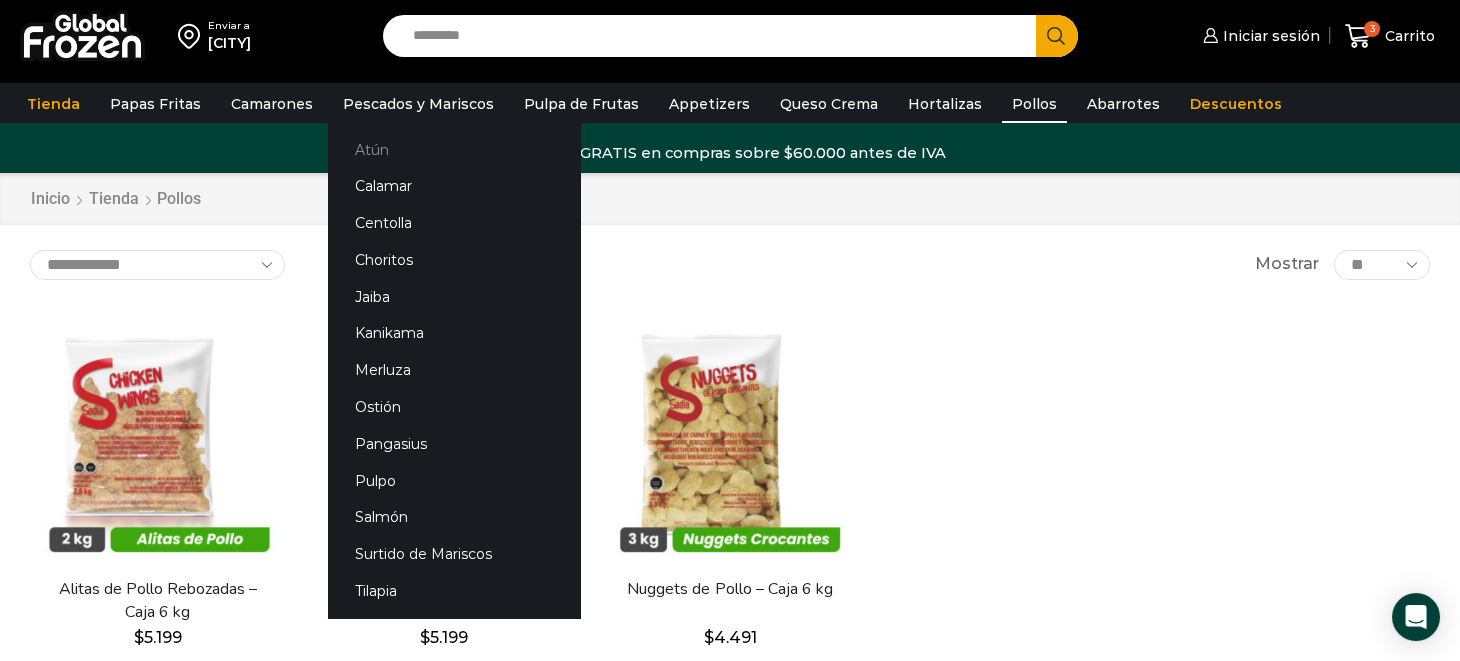 click on "Atún" at bounding box center (454, 149) 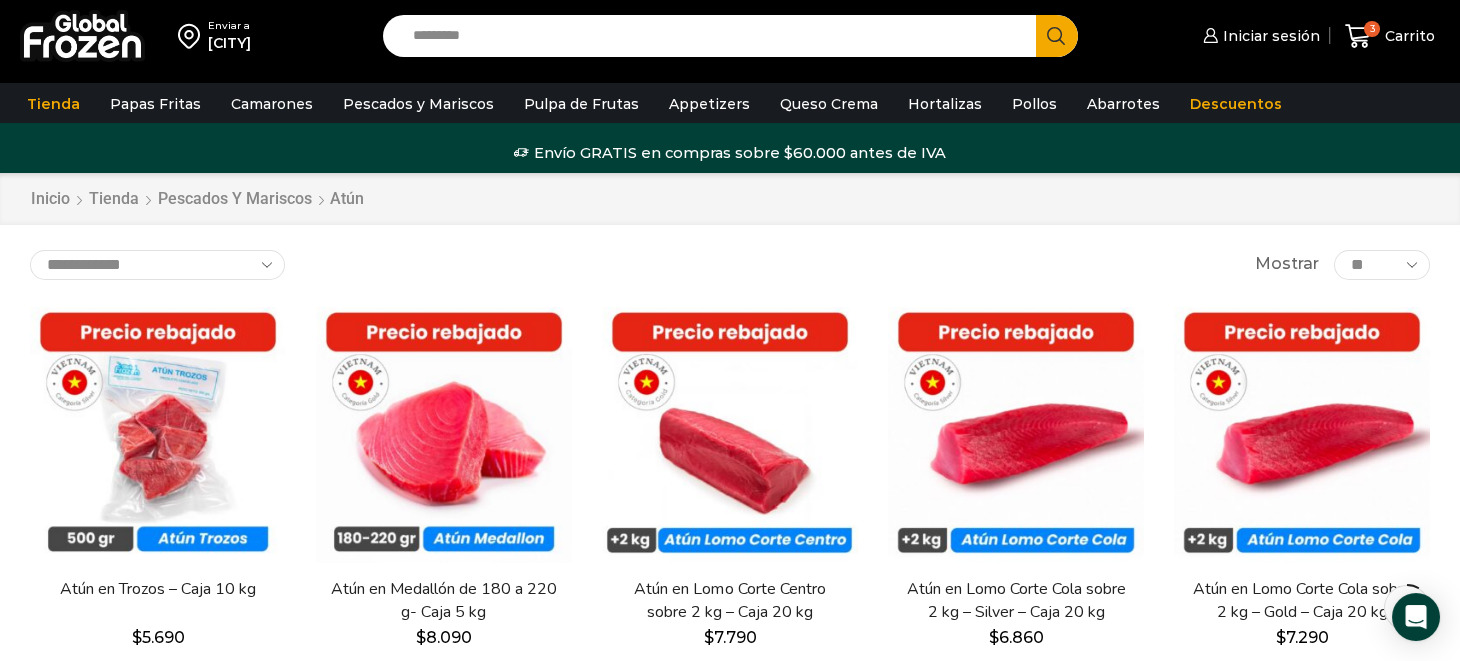 scroll, scrollTop: 233, scrollLeft: 0, axis: vertical 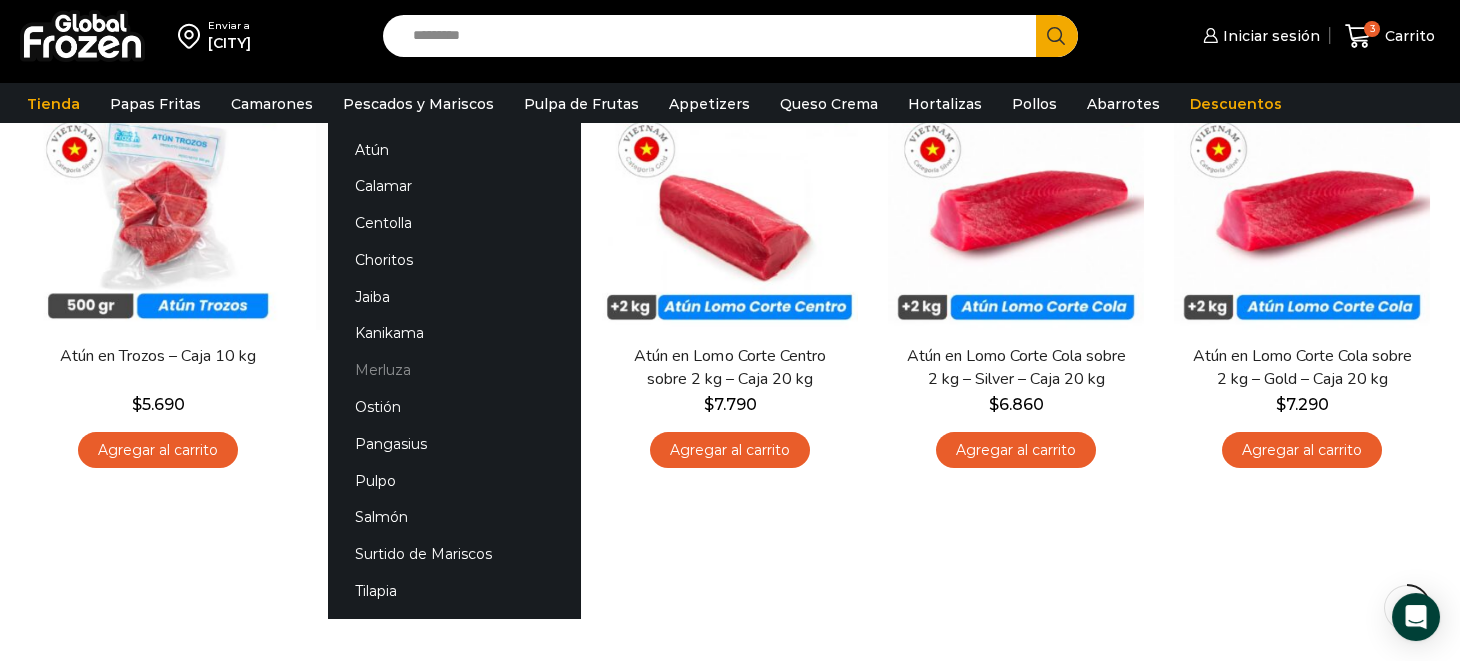 click on "Merluza" at bounding box center [454, 370] 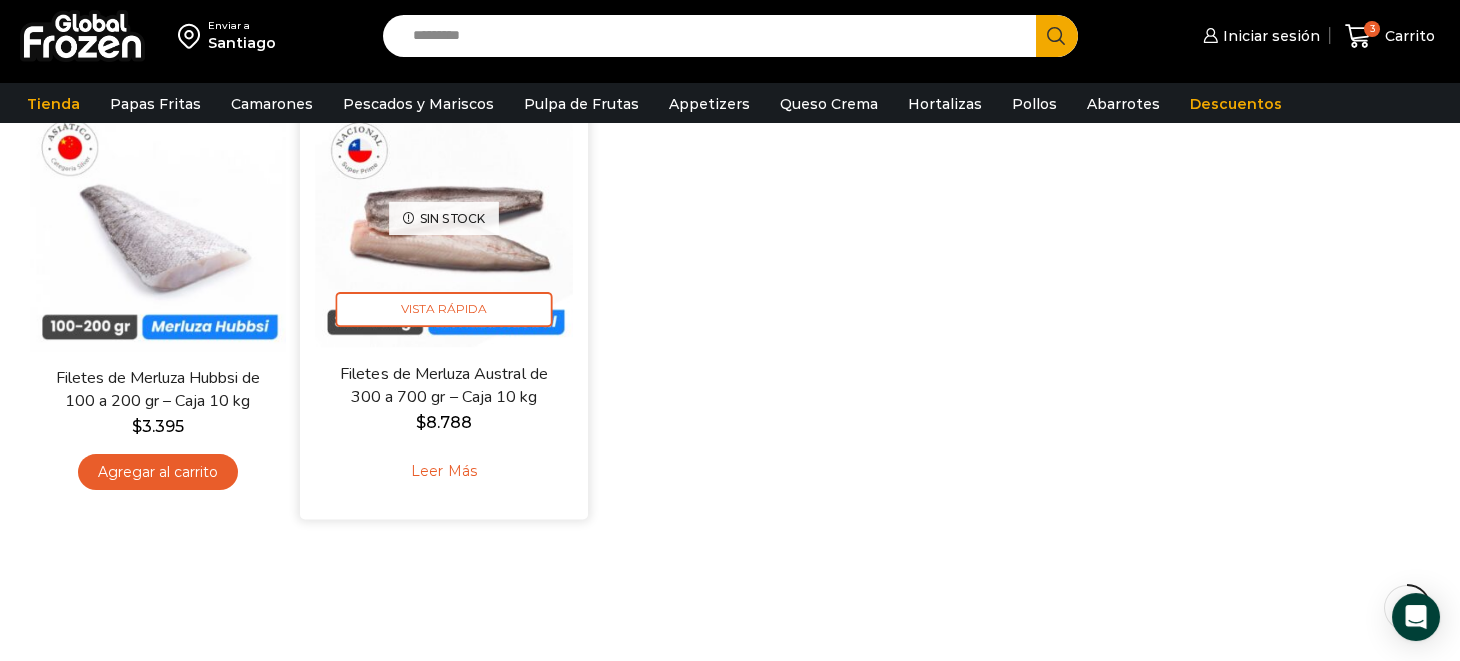 scroll, scrollTop: 233, scrollLeft: 0, axis: vertical 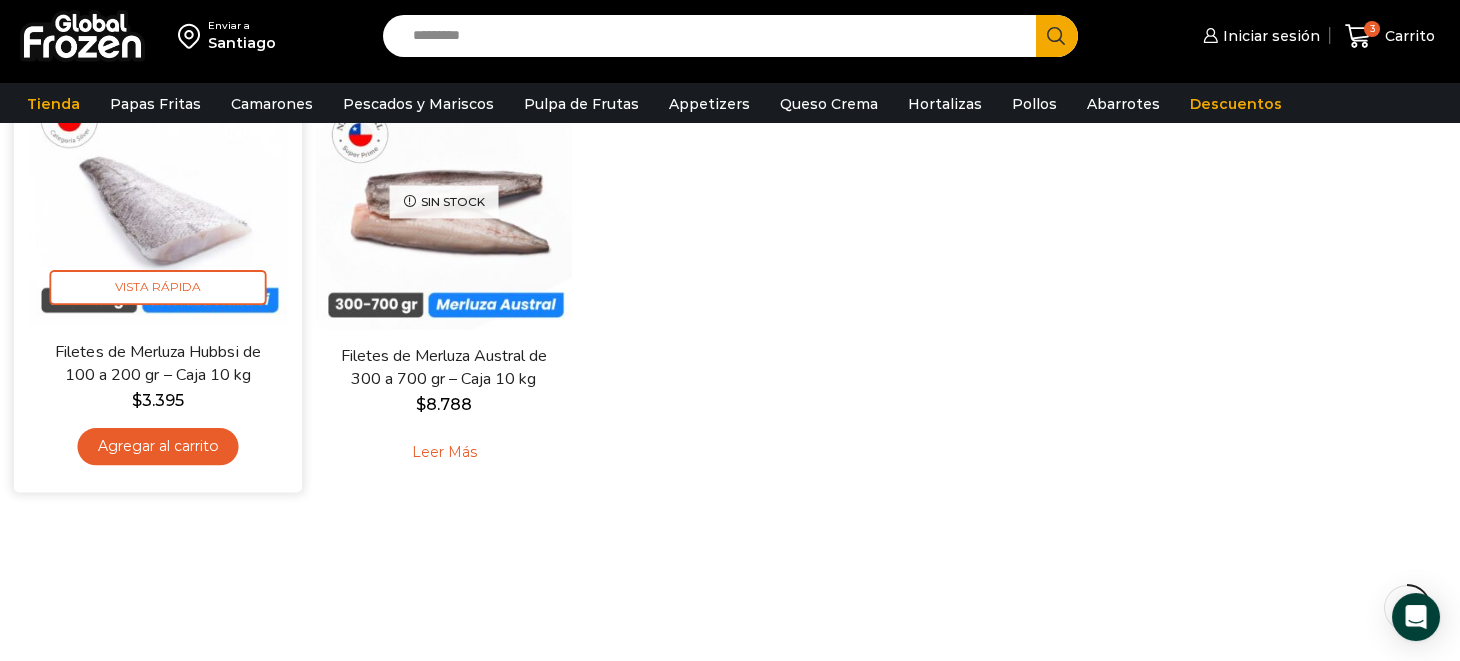 click at bounding box center [158, 196] 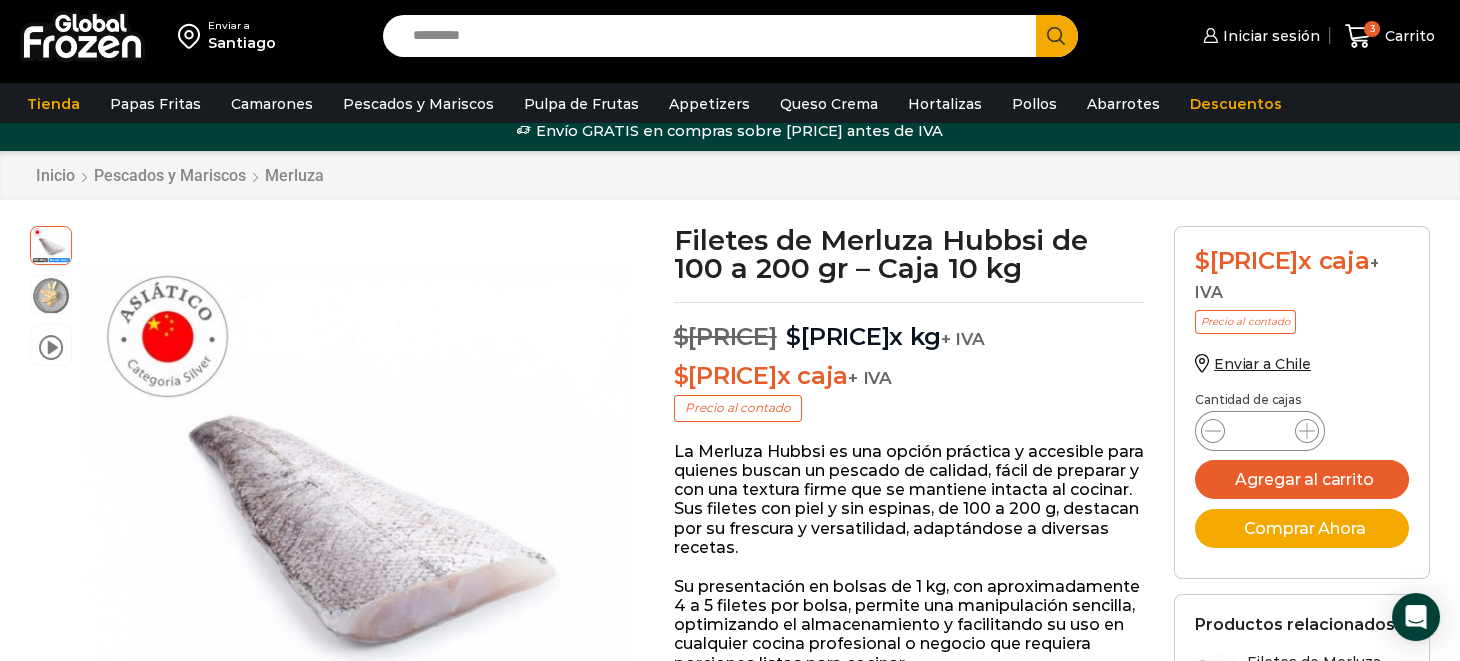 scroll, scrollTop: 0, scrollLeft: 0, axis: both 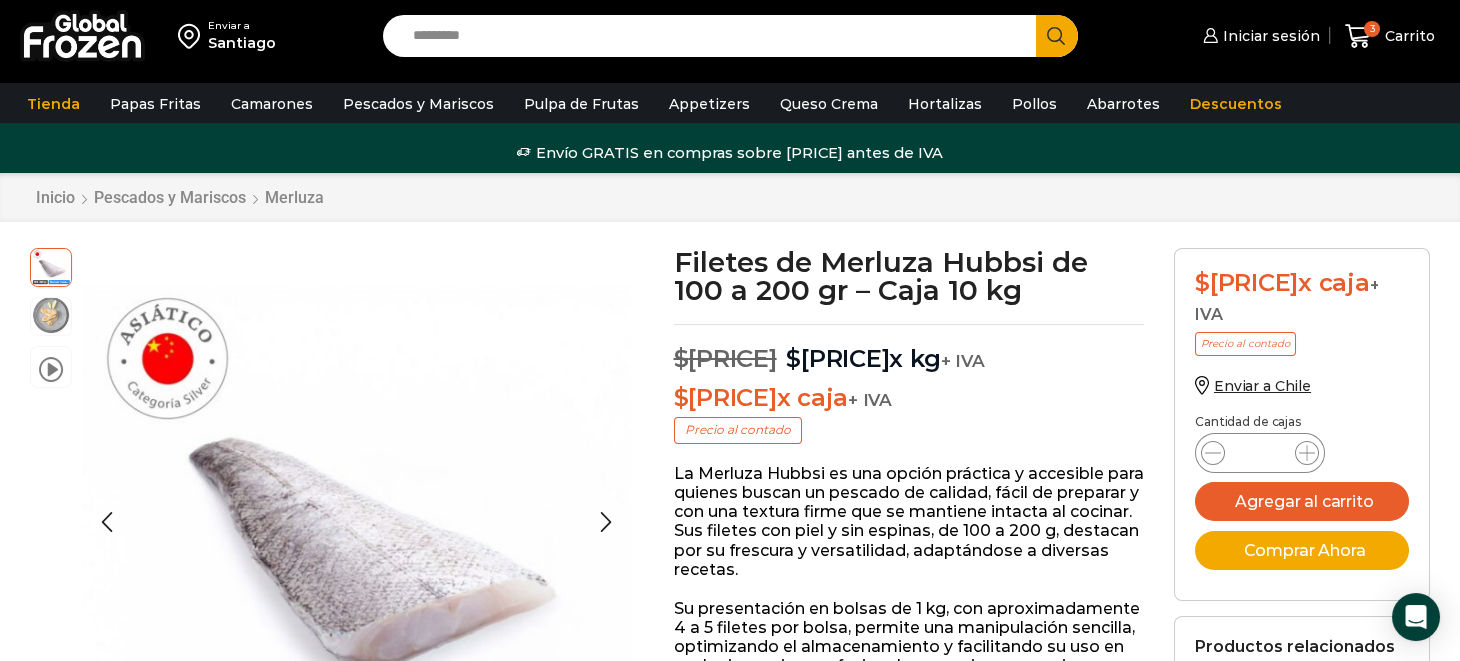 click at bounding box center (51, 266) 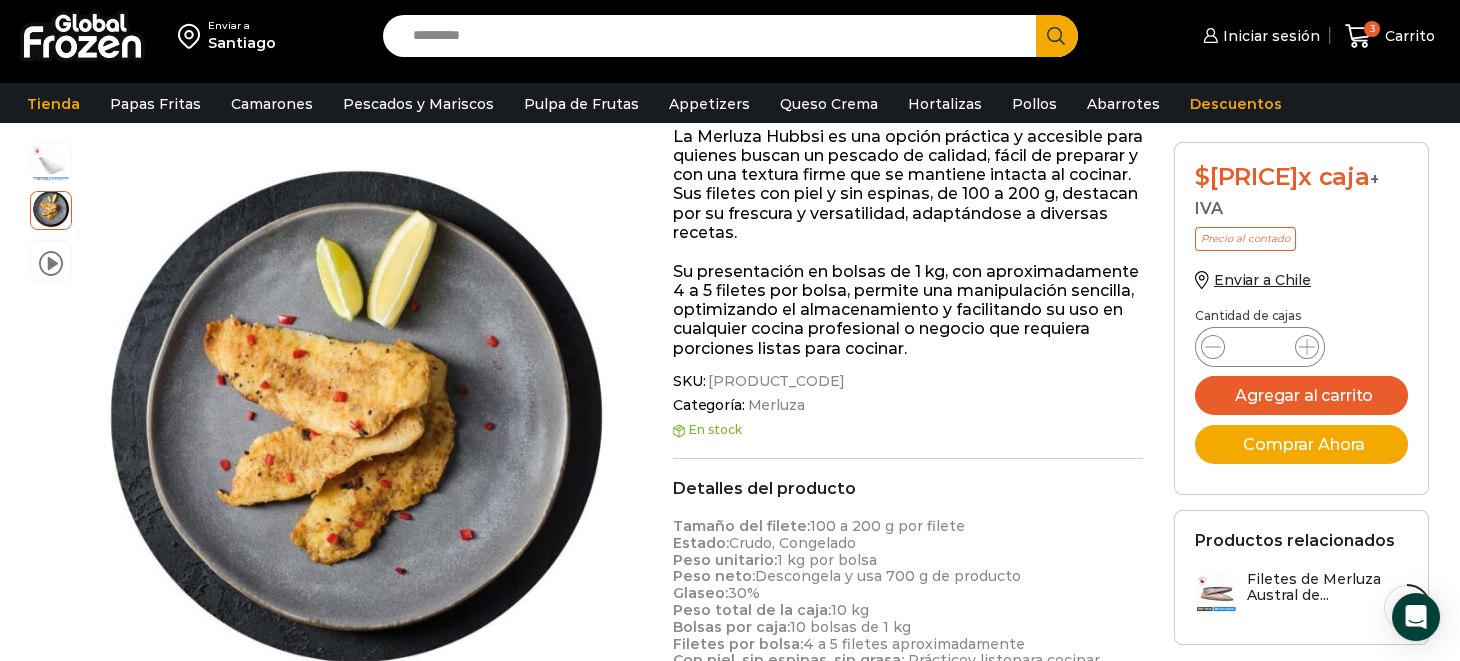 scroll, scrollTop: 0, scrollLeft: 0, axis: both 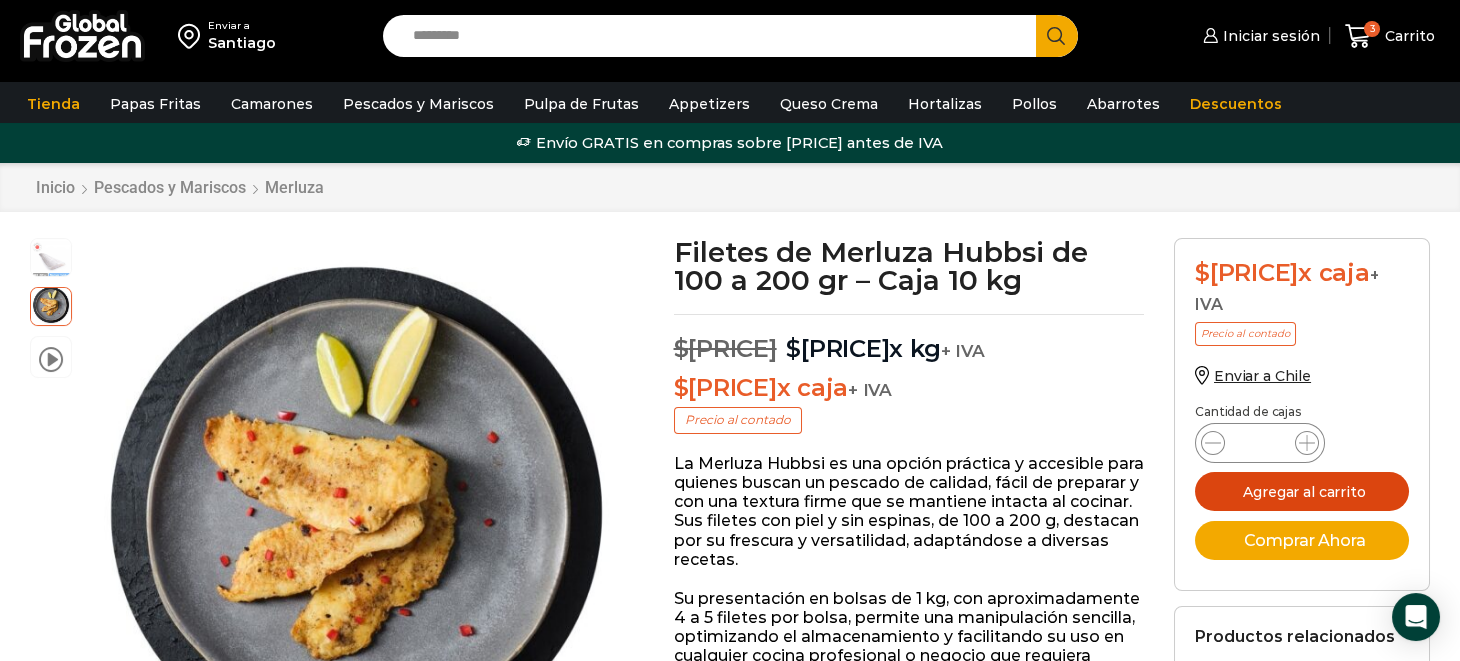 click on "Agregar al carrito" at bounding box center (1302, 491) 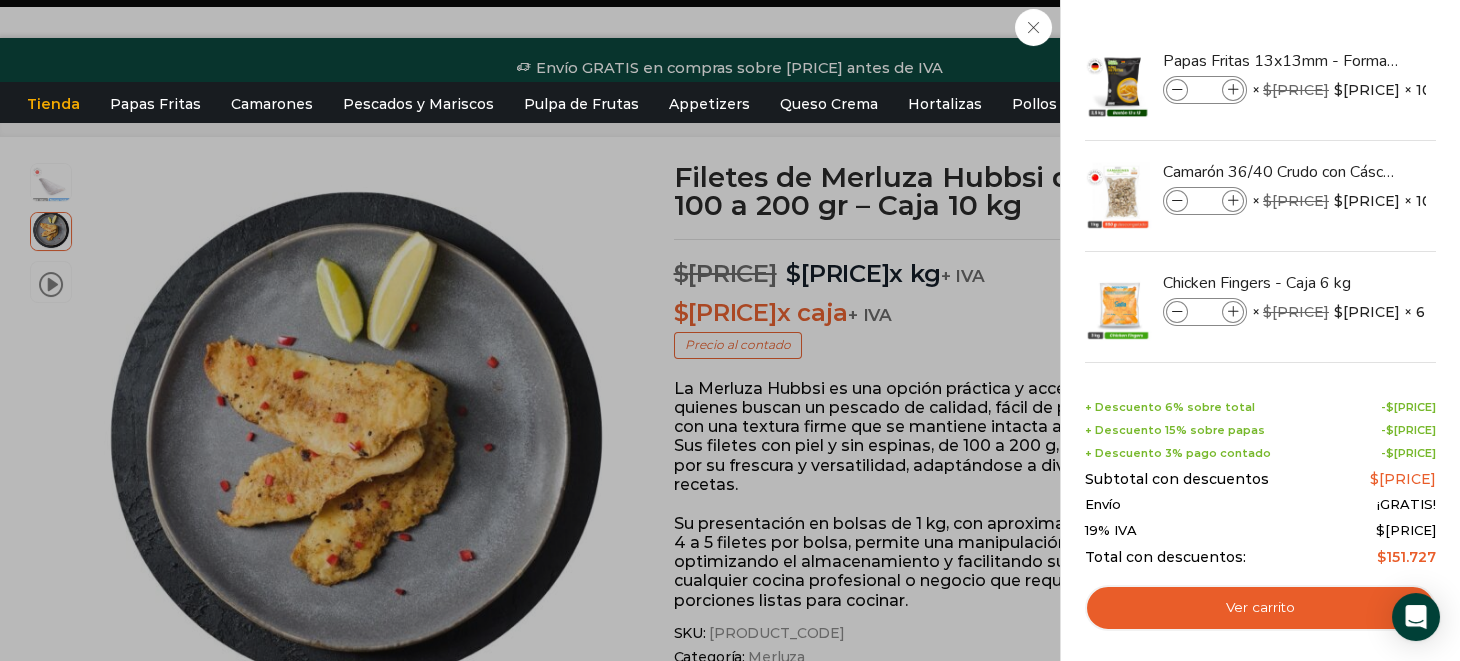 scroll, scrollTop: 0, scrollLeft: 0, axis: both 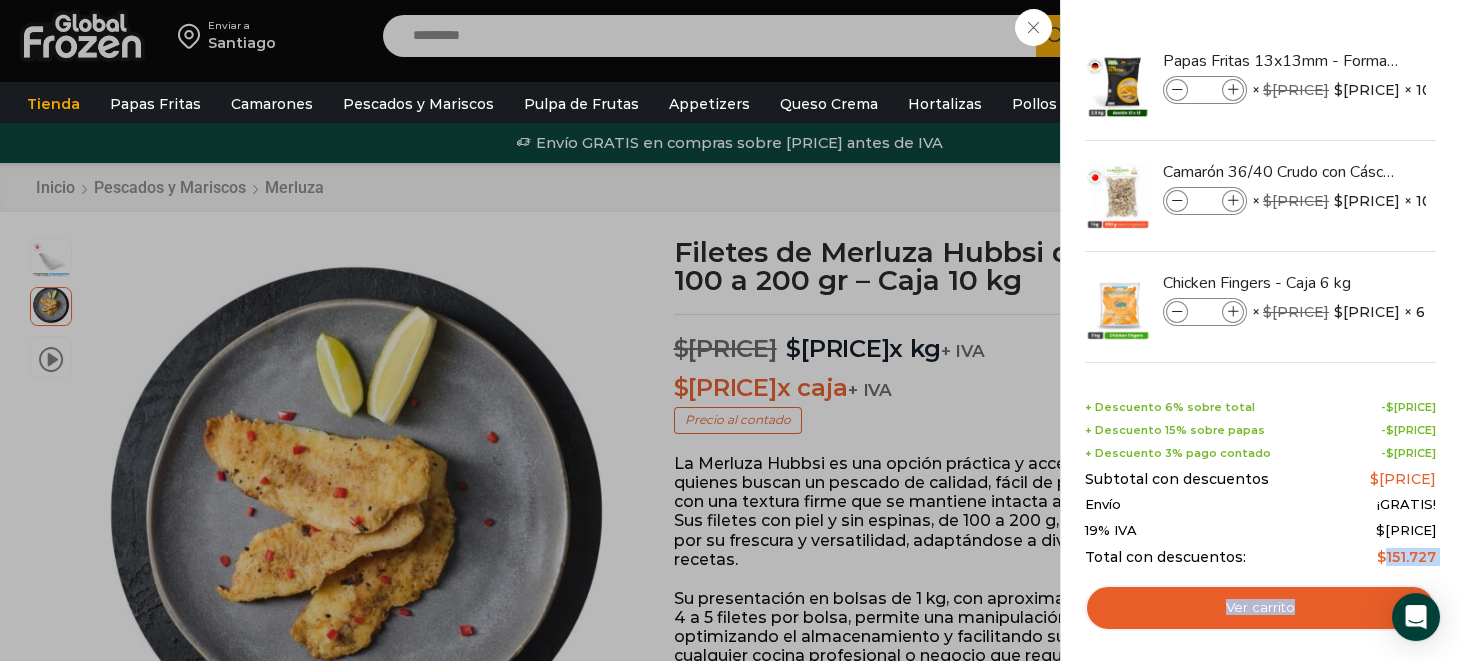 drag, startPoint x: 1388, startPoint y: 556, endPoint x: 1454, endPoint y: 555, distance: 66.007576 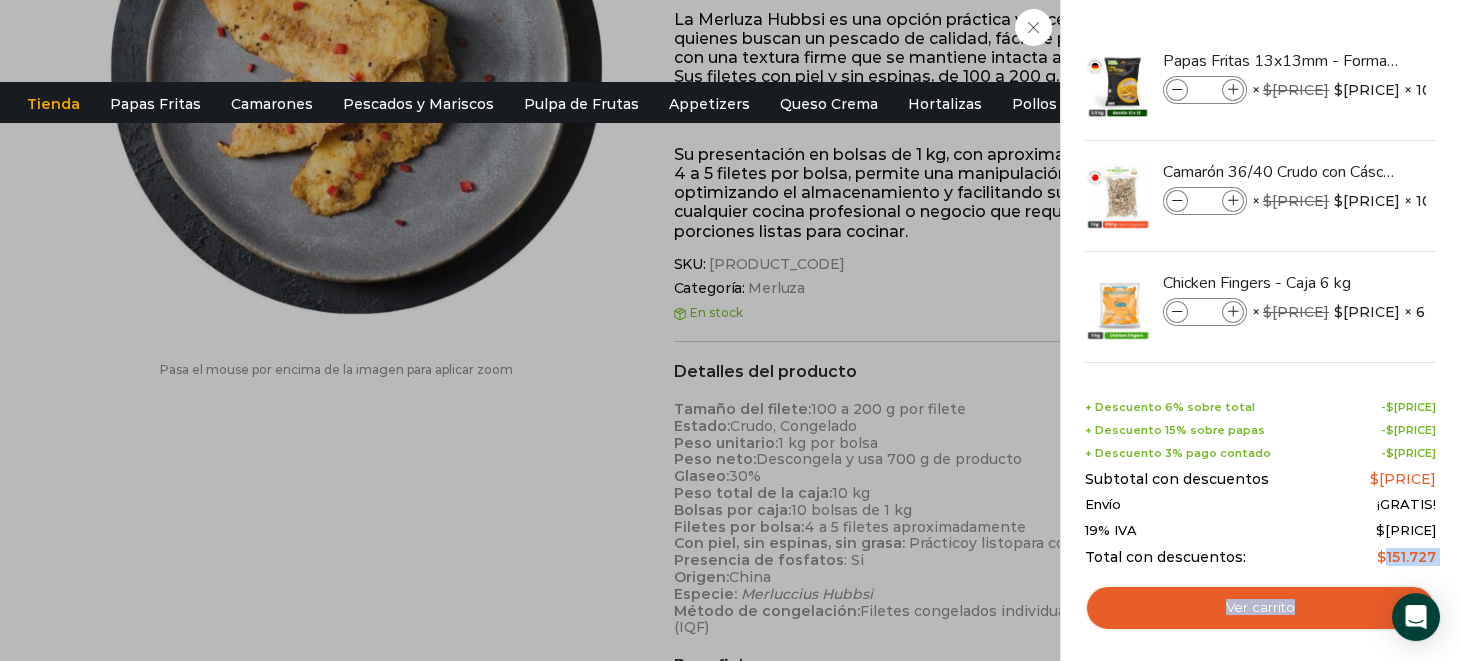 scroll, scrollTop: 0, scrollLeft: 0, axis: both 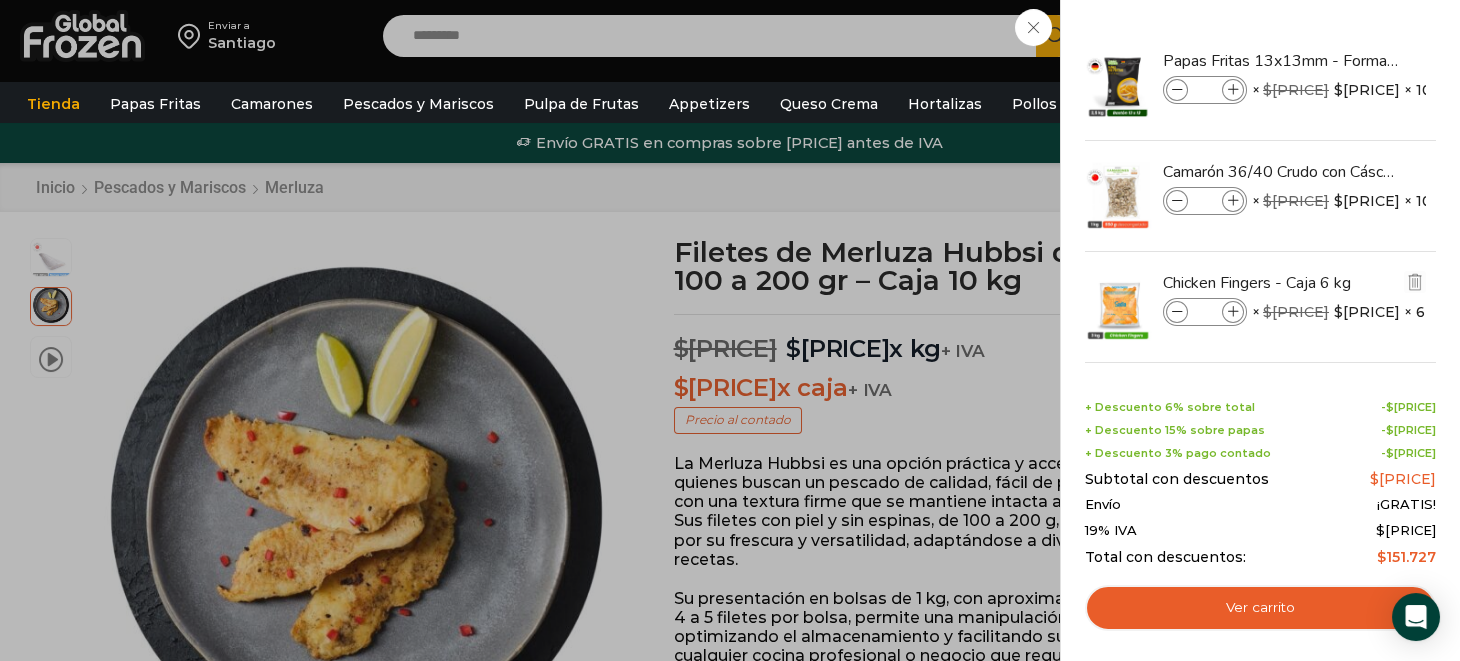 click at bounding box center [1177, 312] 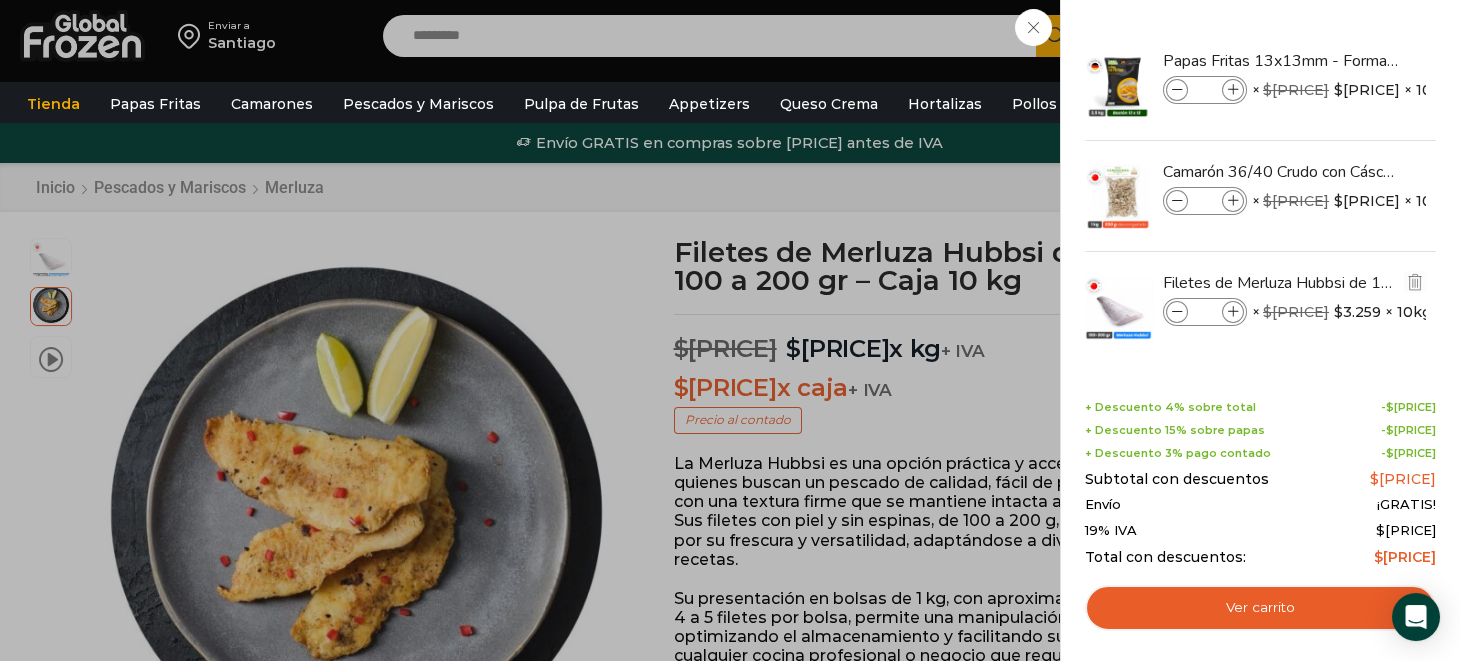 click at bounding box center (1233, 312) 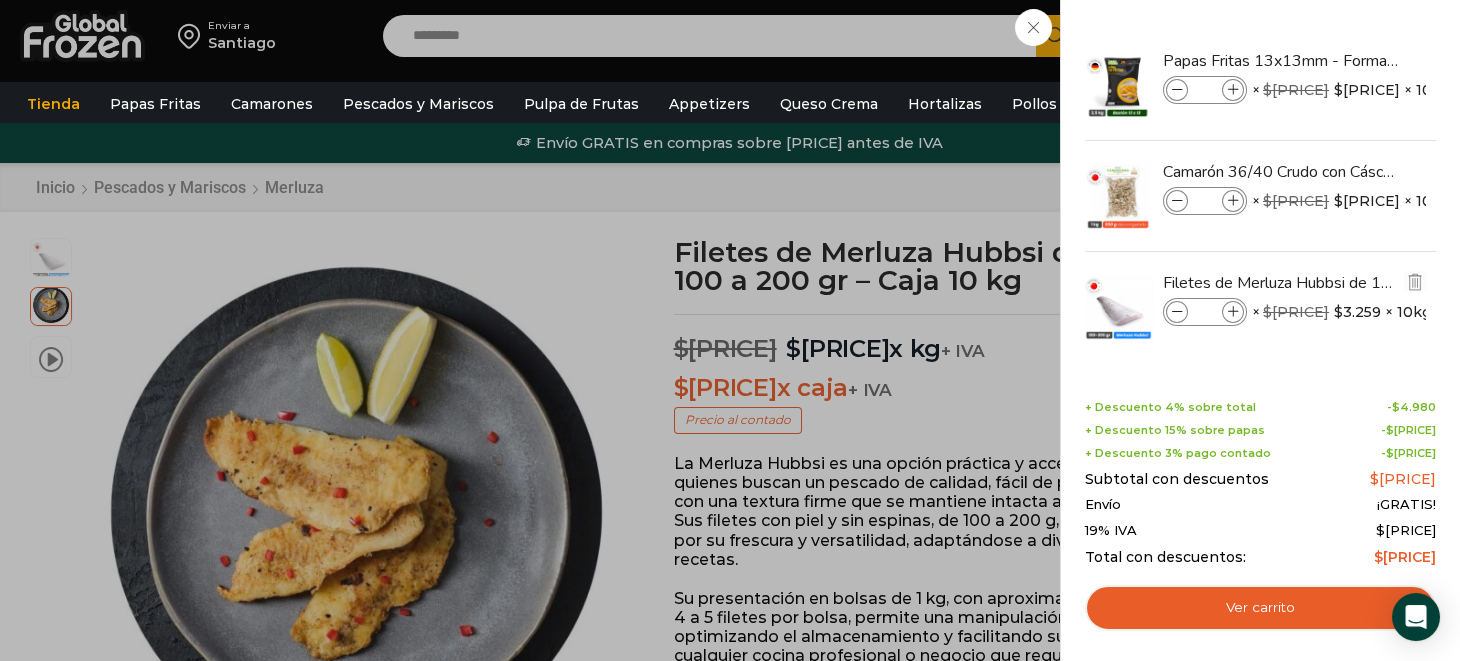 click at bounding box center (1177, 312) 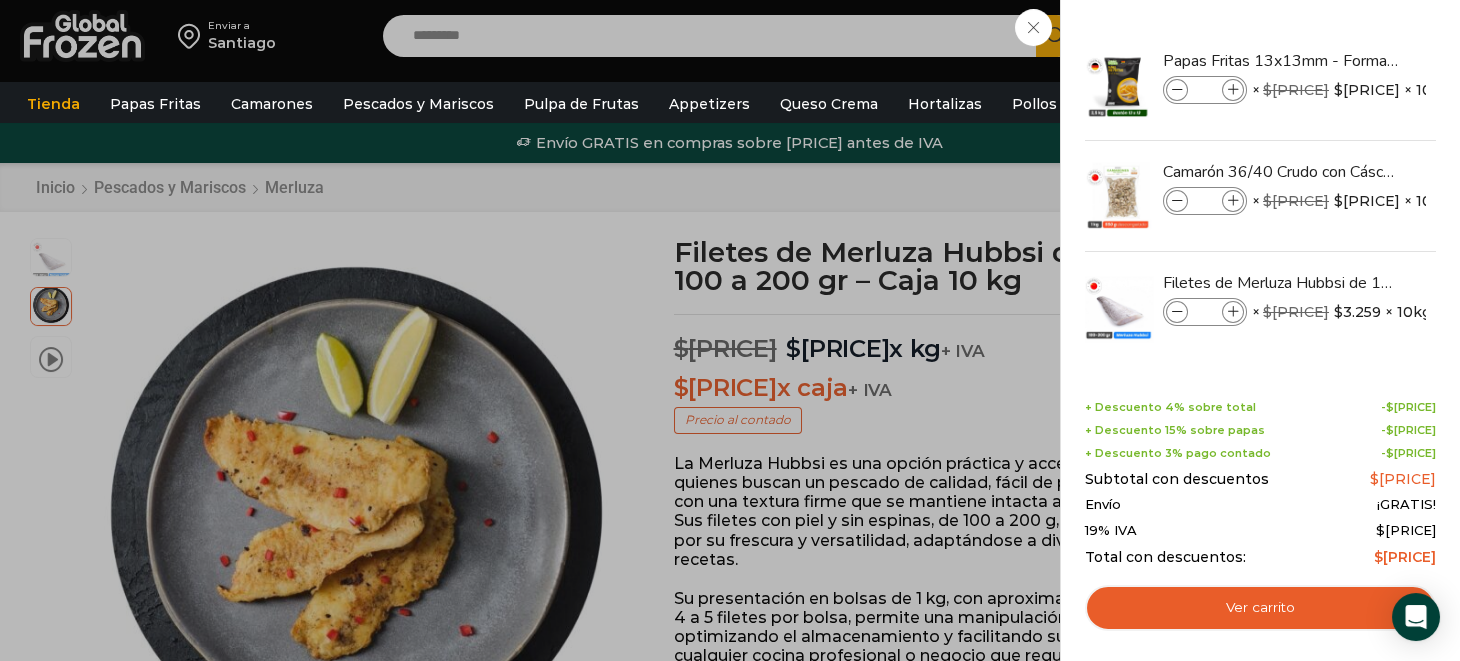 click on "3
Carrito
3
3
Shopping Cart" at bounding box center [1390, 36] 